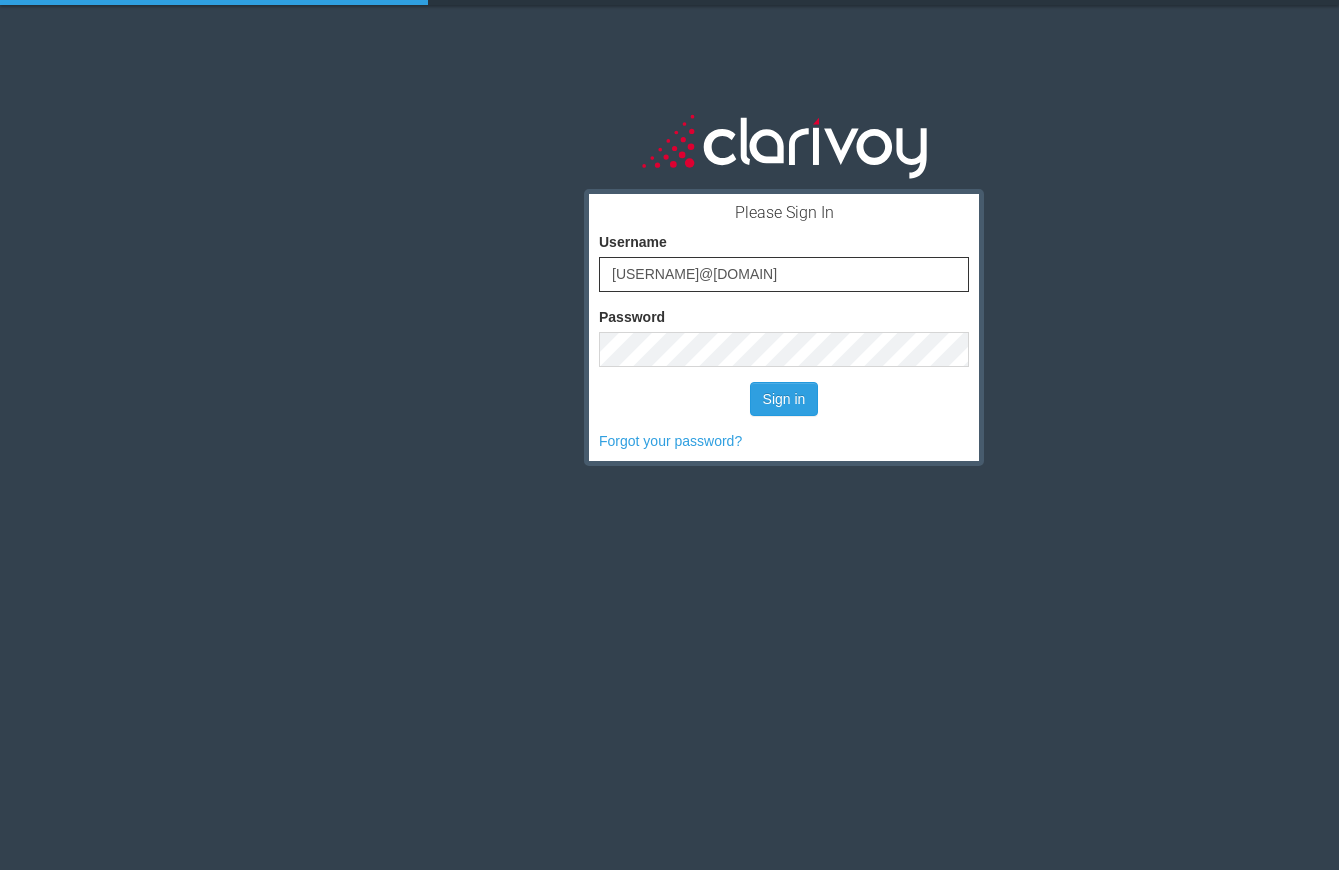 scroll, scrollTop: 0, scrollLeft: 0, axis: both 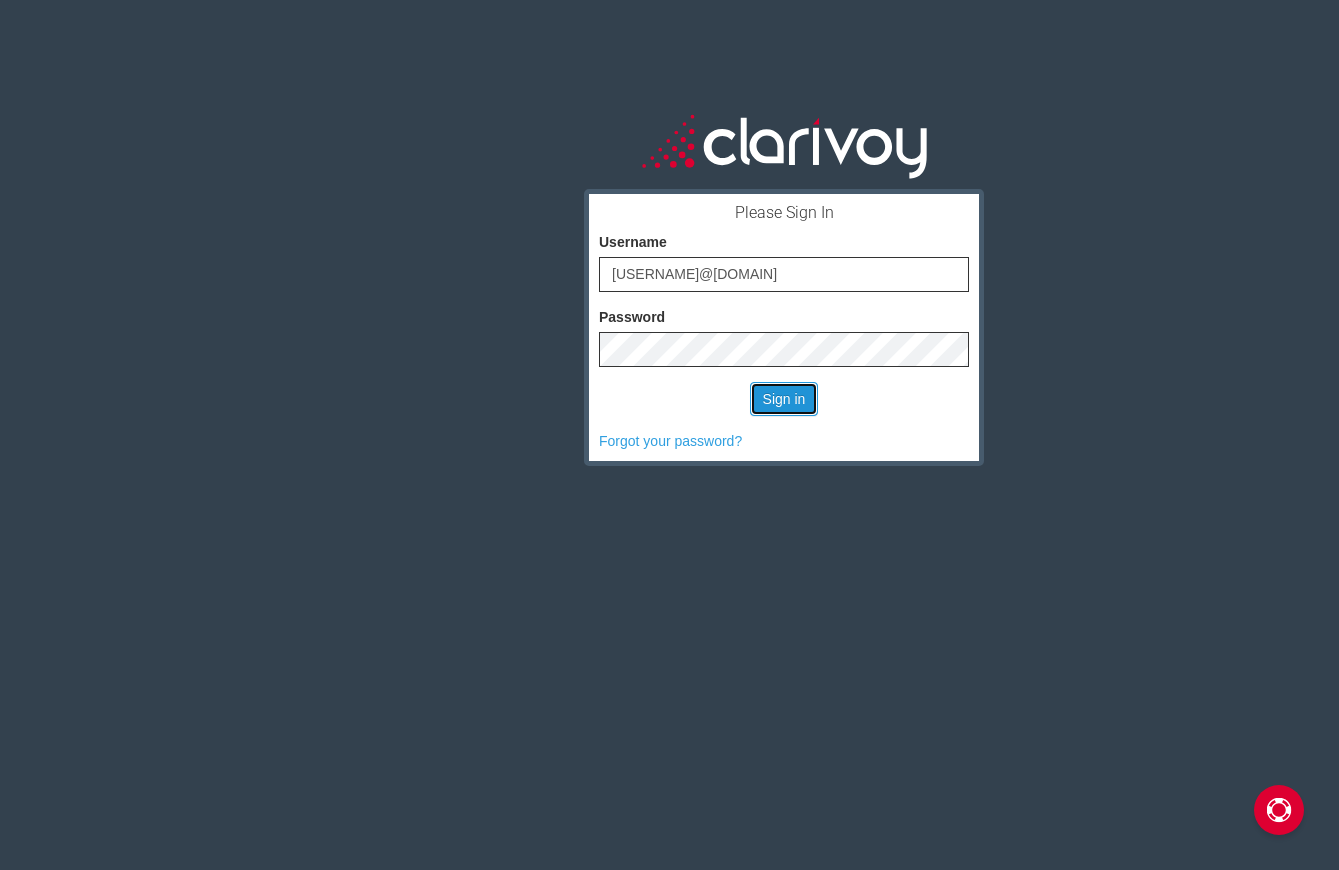 click on "Sign in" at bounding box center (784, 399) 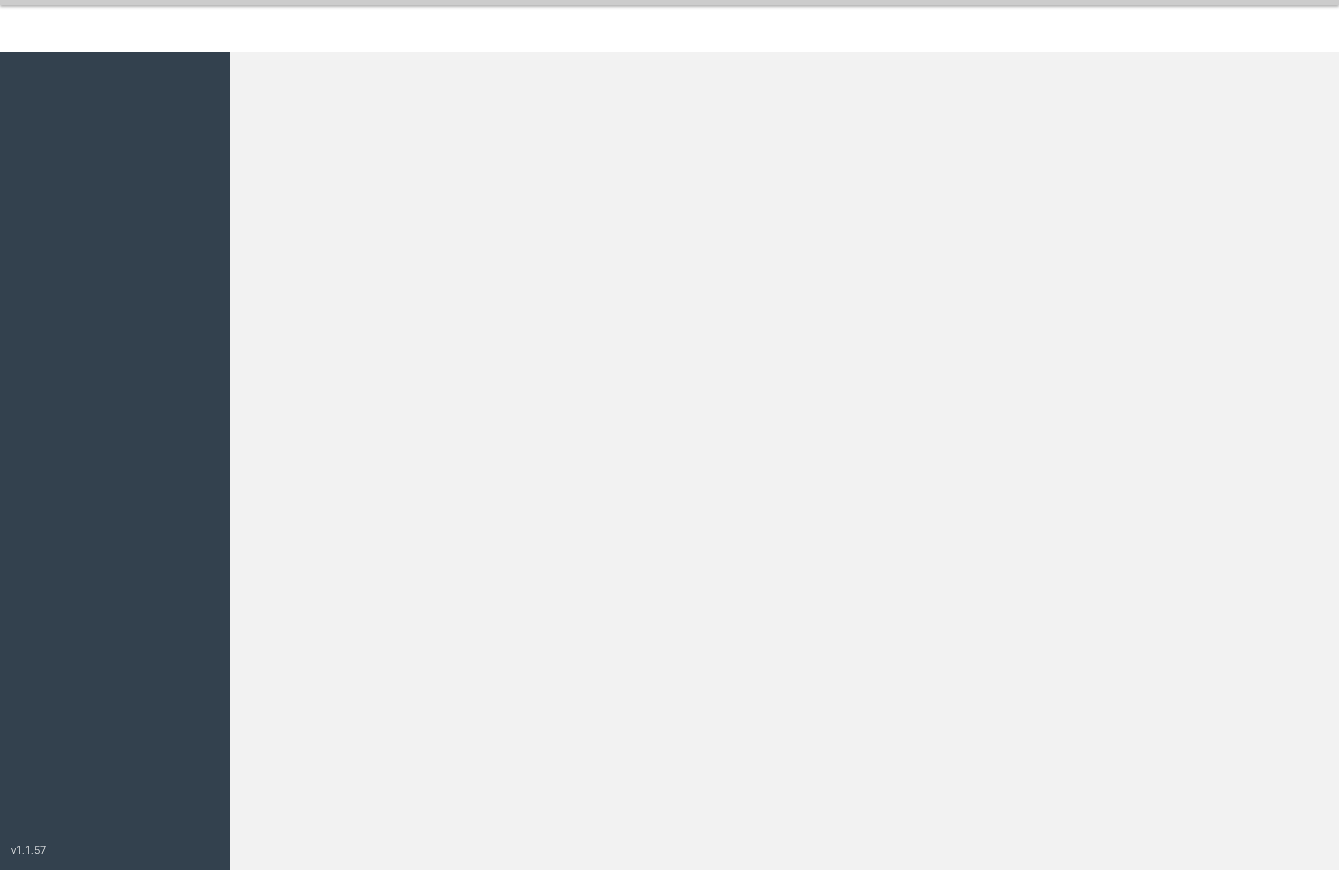 scroll, scrollTop: 0, scrollLeft: 0, axis: both 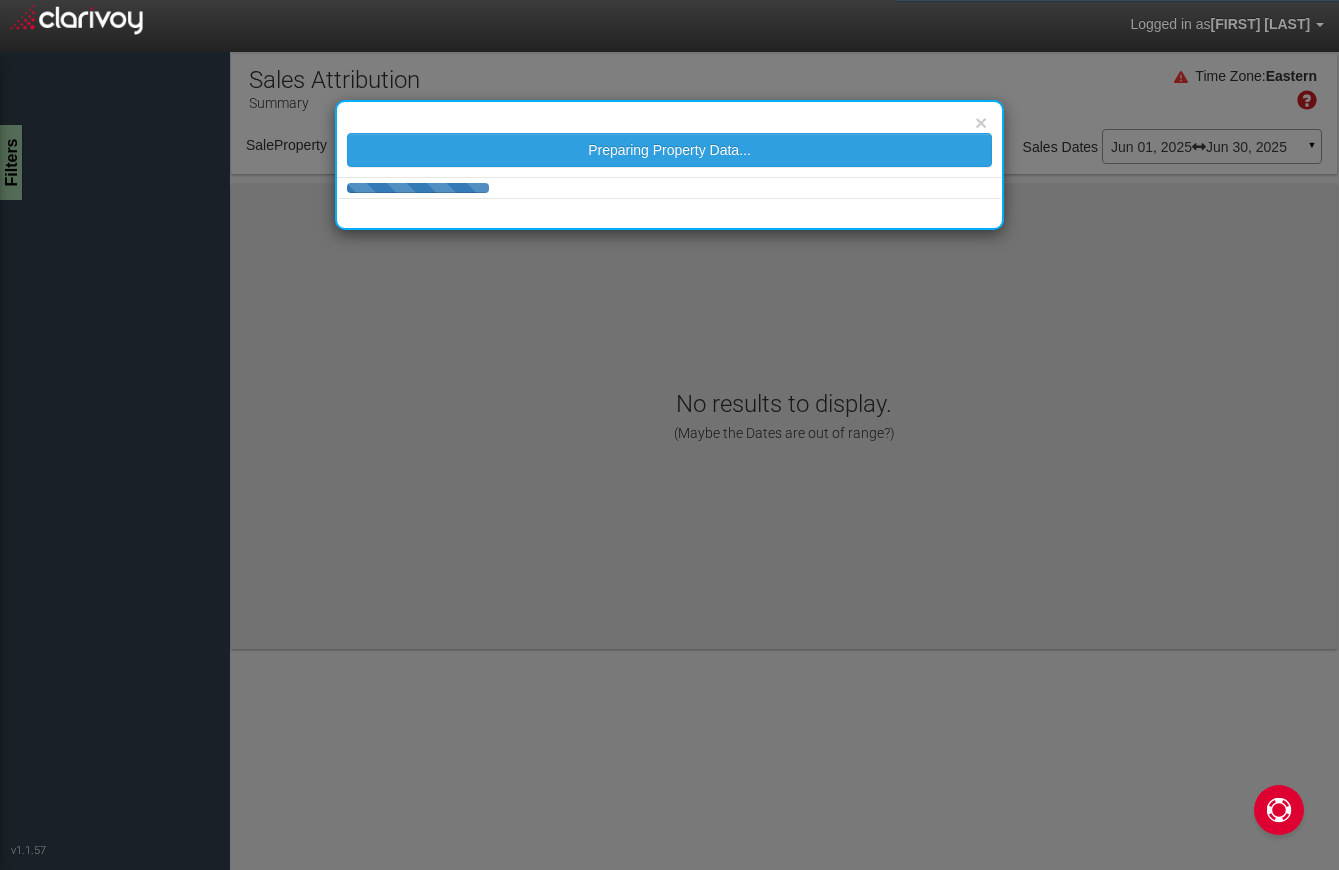 select on "object:36" 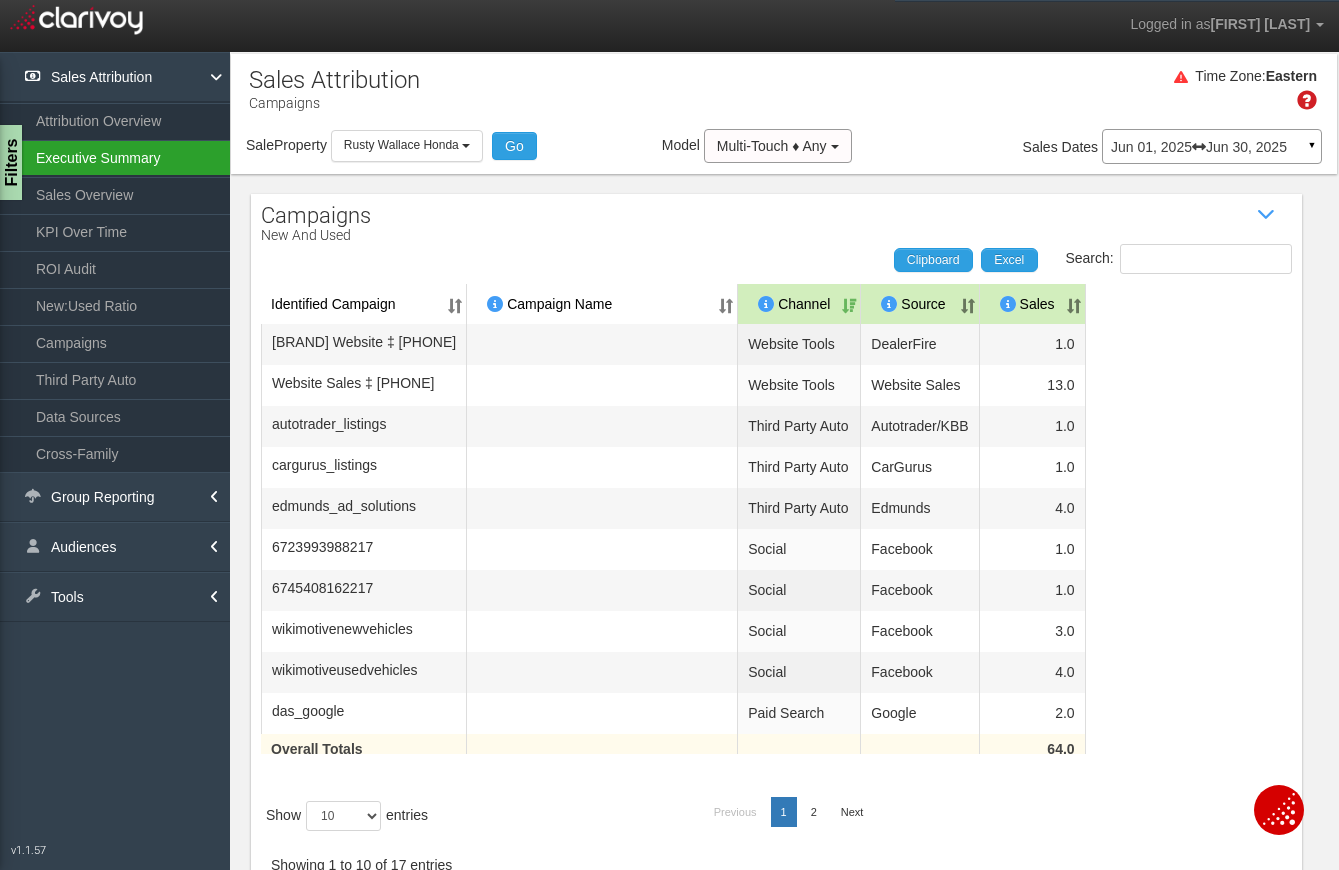 click on "Executive Summary" at bounding box center [115, 158] 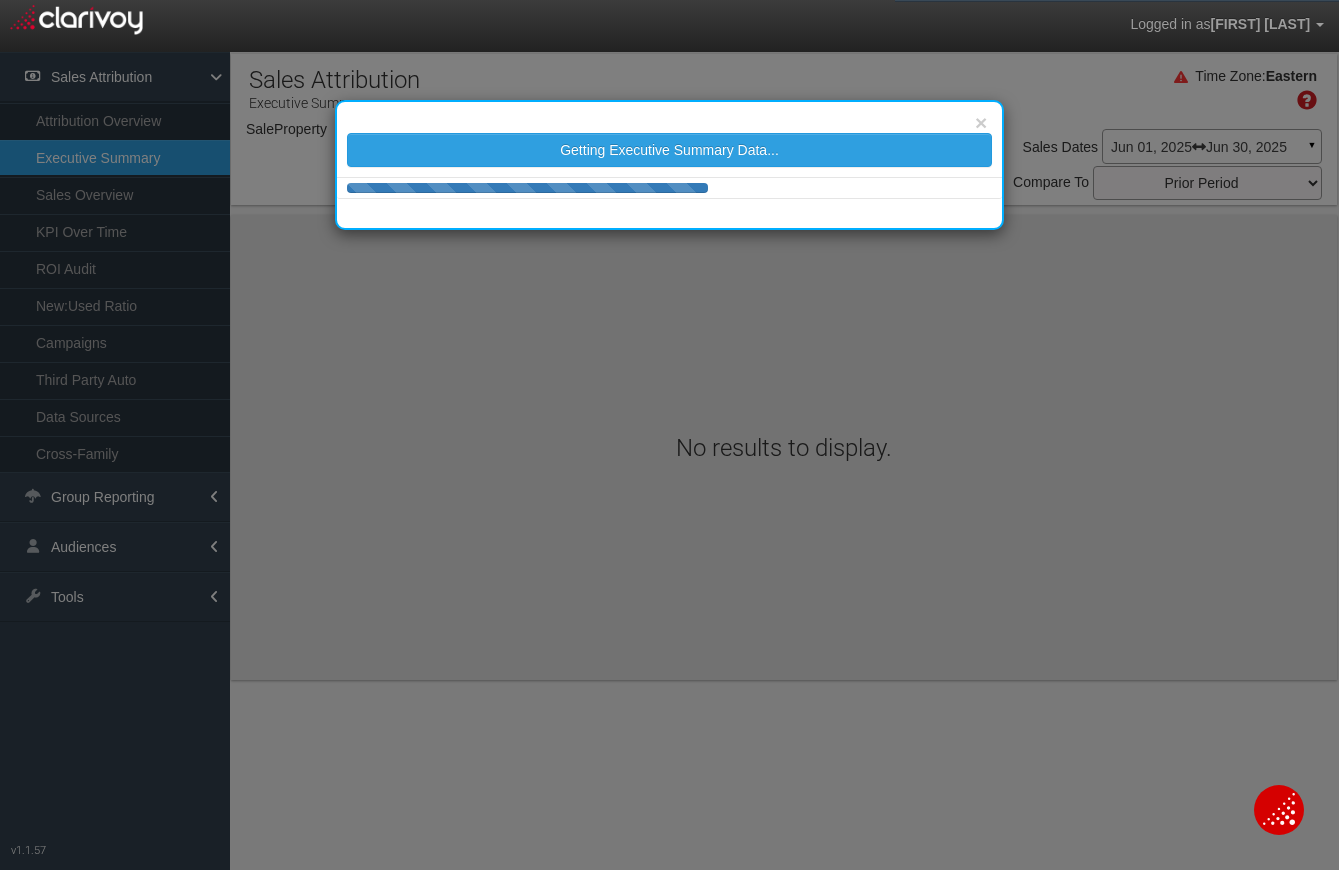 select on "object:249" 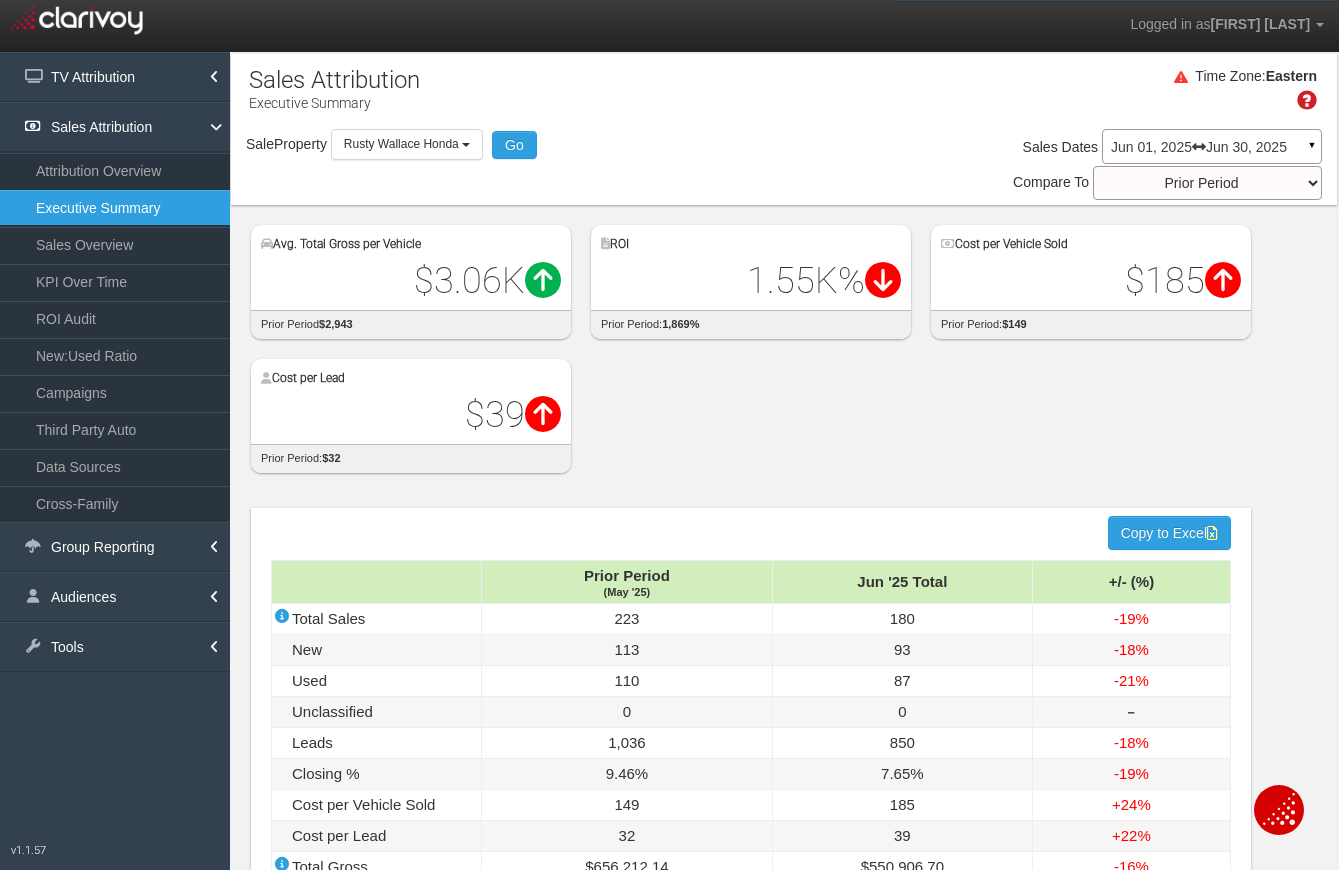 scroll, scrollTop: 55, scrollLeft: 0, axis: vertical 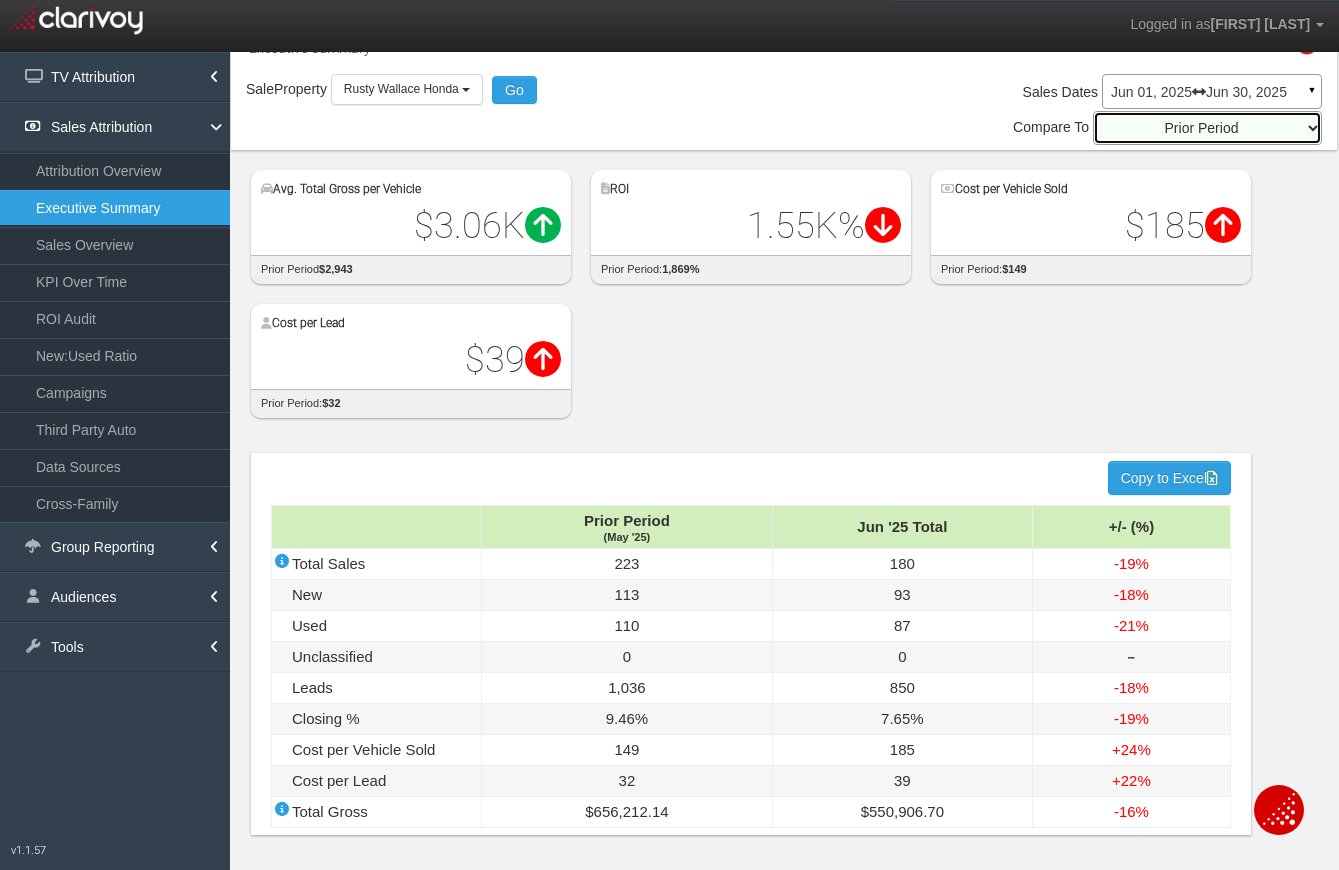 click on "Prior Period
Prior Three Months Average
Prior Twelve Months Average
Year Over Year" at bounding box center (1207, 128) 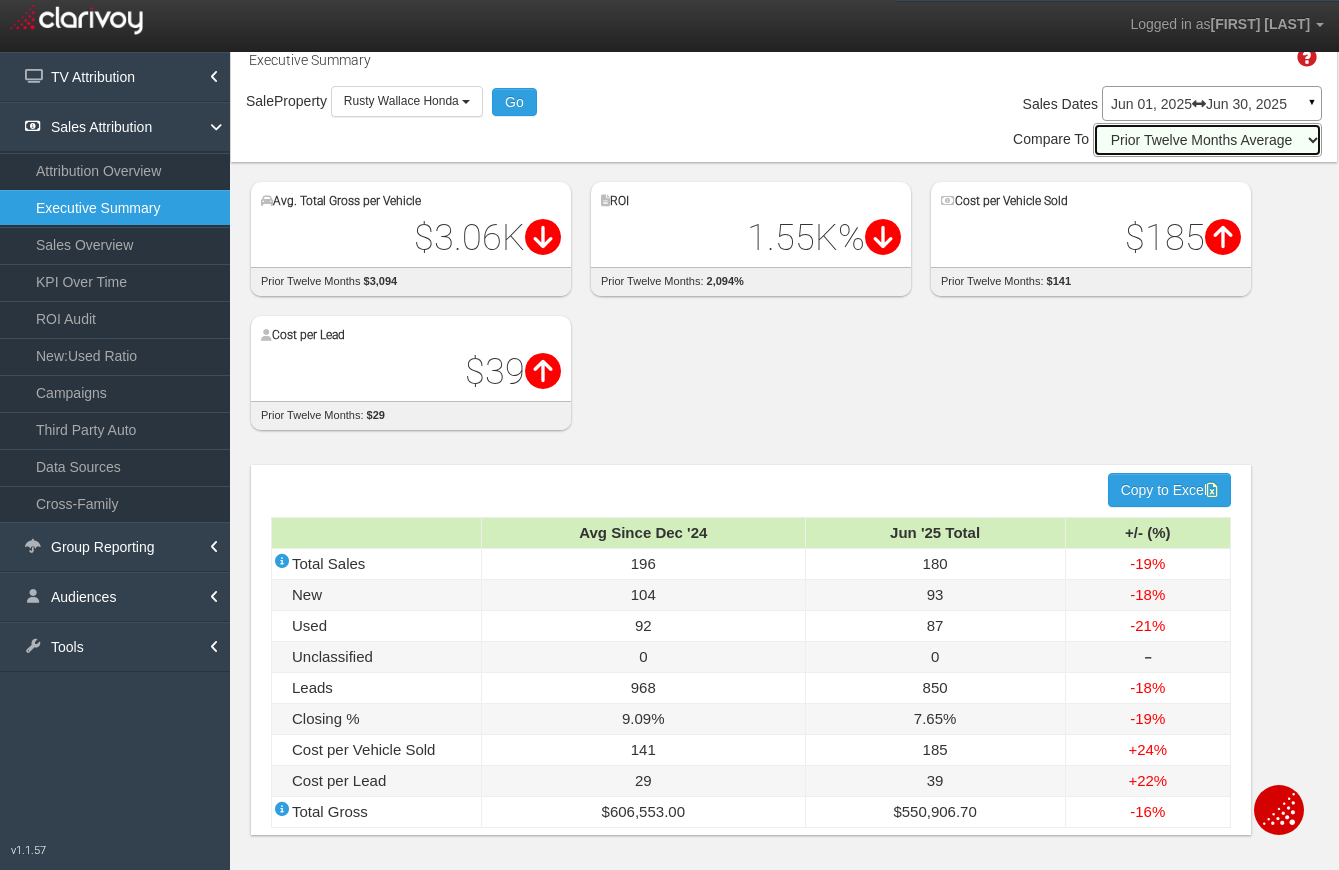 scroll, scrollTop: 43, scrollLeft: 0, axis: vertical 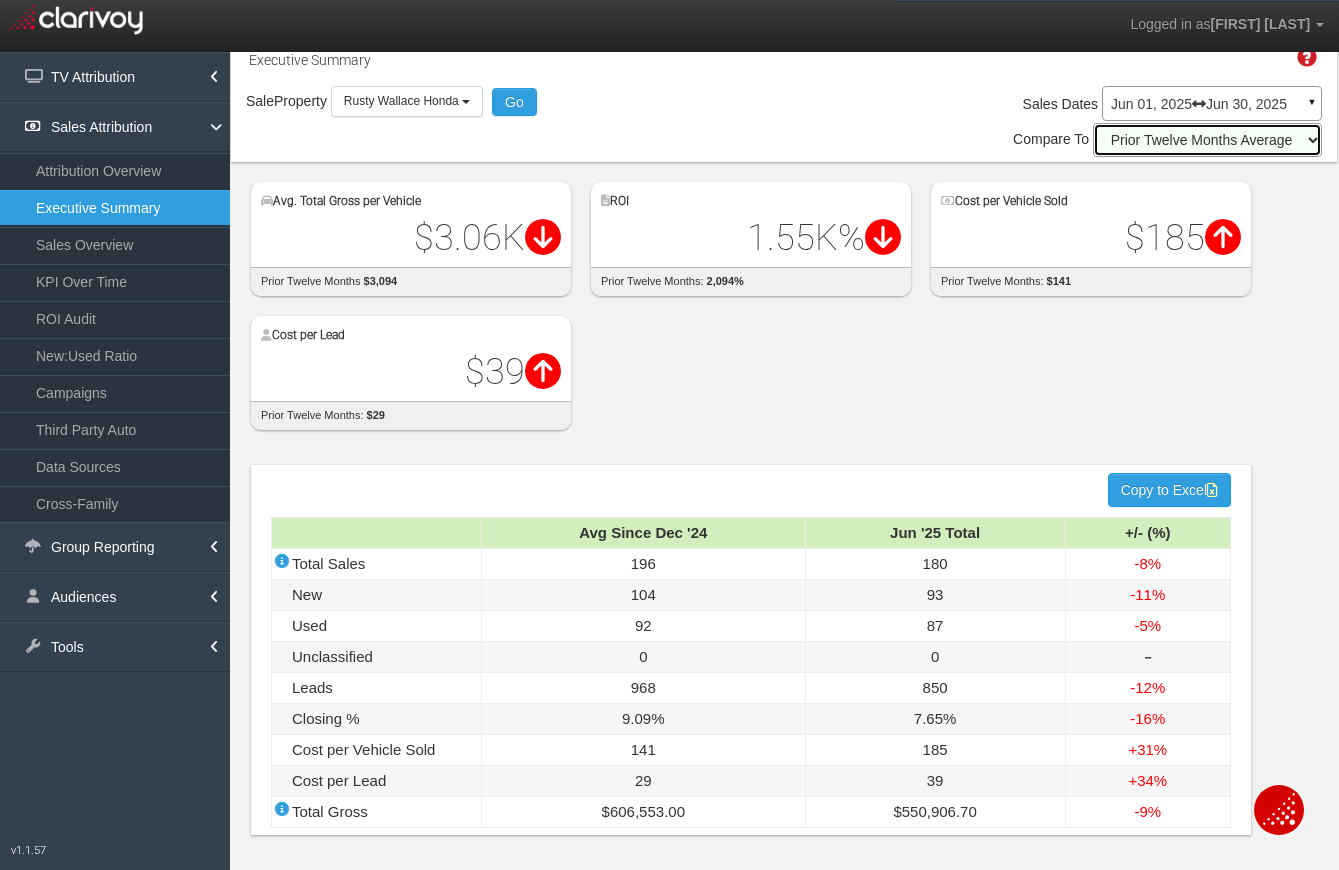 click on "Prior Period
Prior Three Months Average
Prior Twelve Months Average
Year Over Year" at bounding box center [1207, 140] 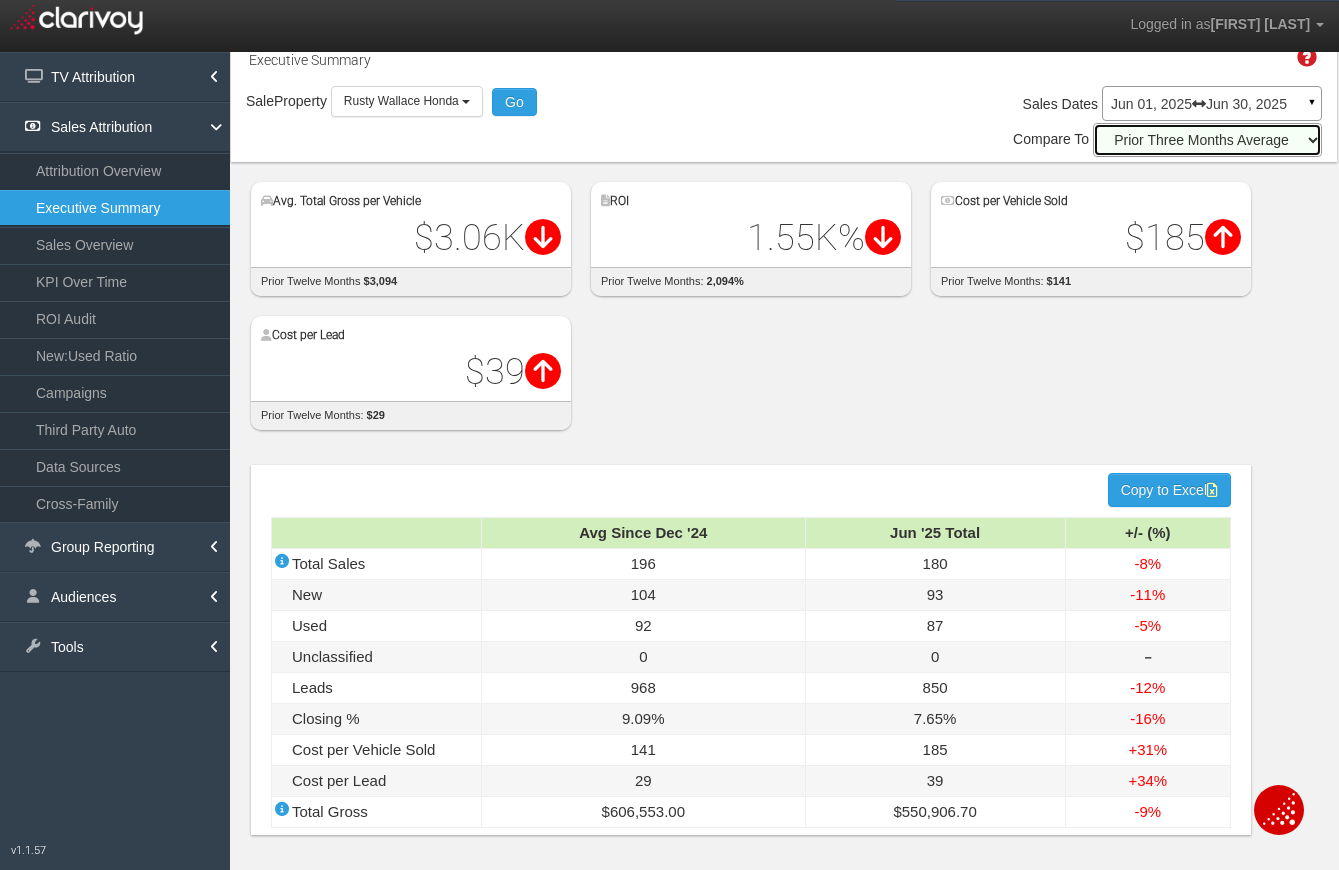 scroll, scrollTop: 44, scrollLeft: 0, axis: vertical 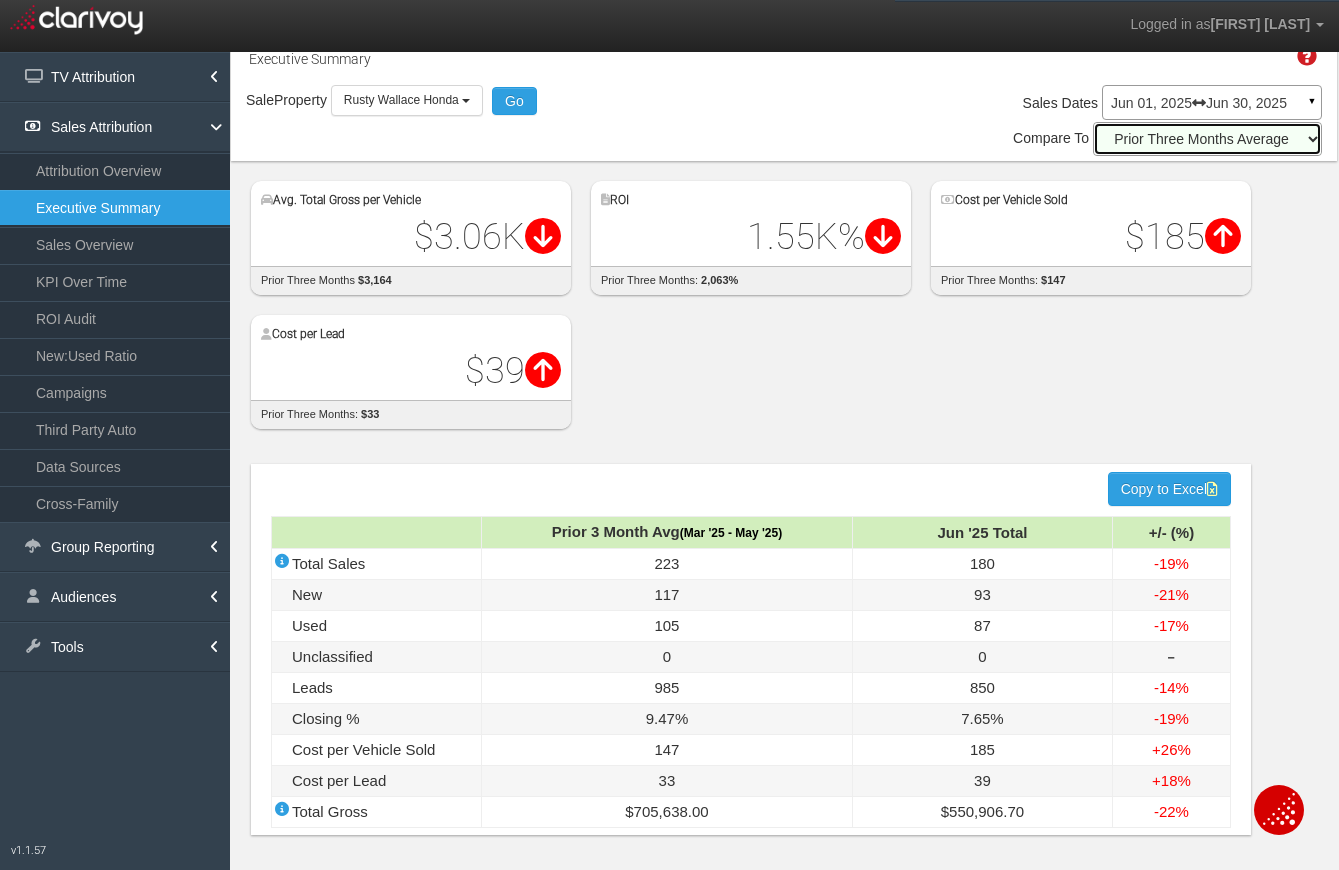 click on "Prior Period
Prior Three Months Average
Prior Twelve Months Average
Year Over Year" at bounding box center [1207, 139] 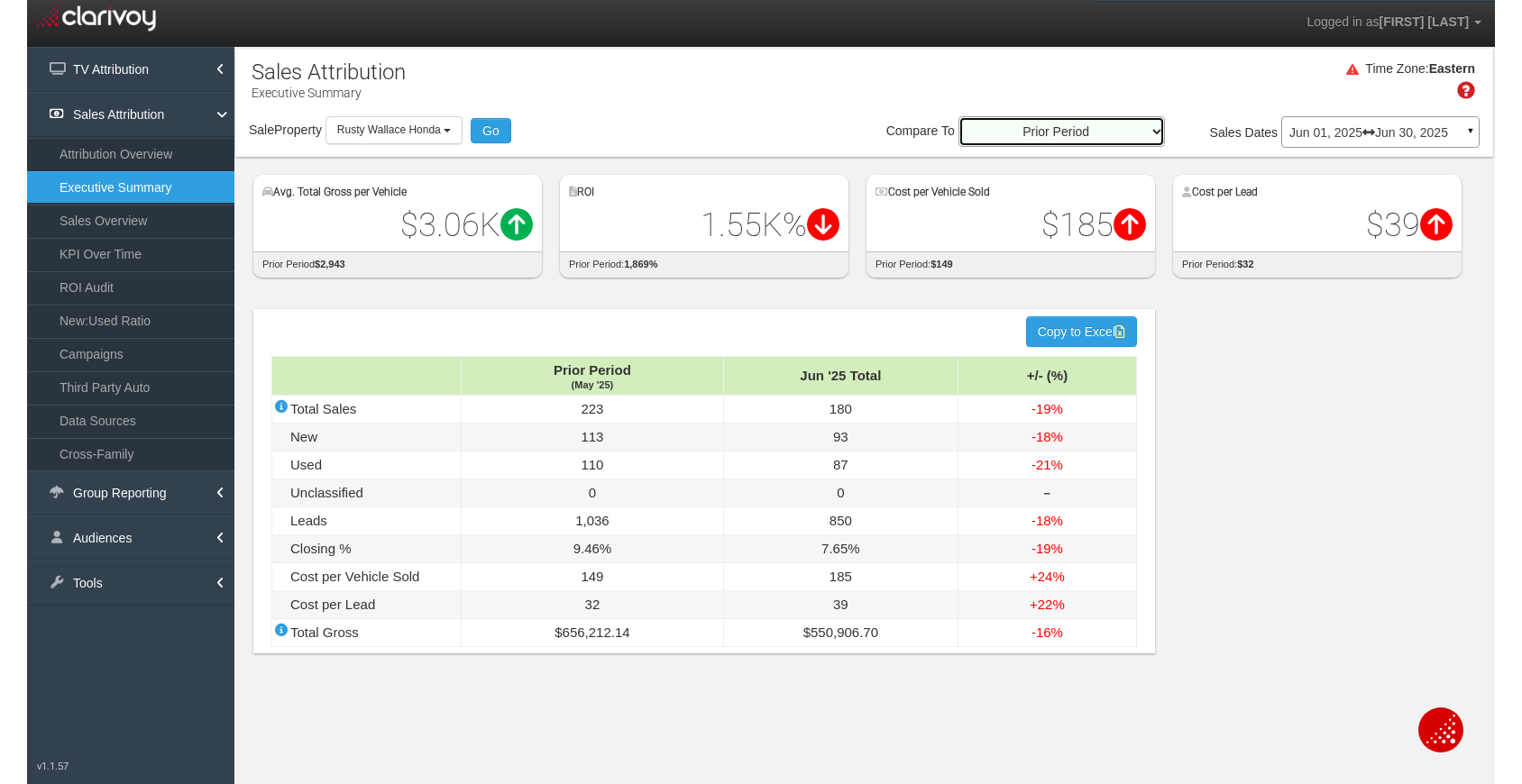 scroll, scrollTop: 0, scrollLeft: 0, axis: both 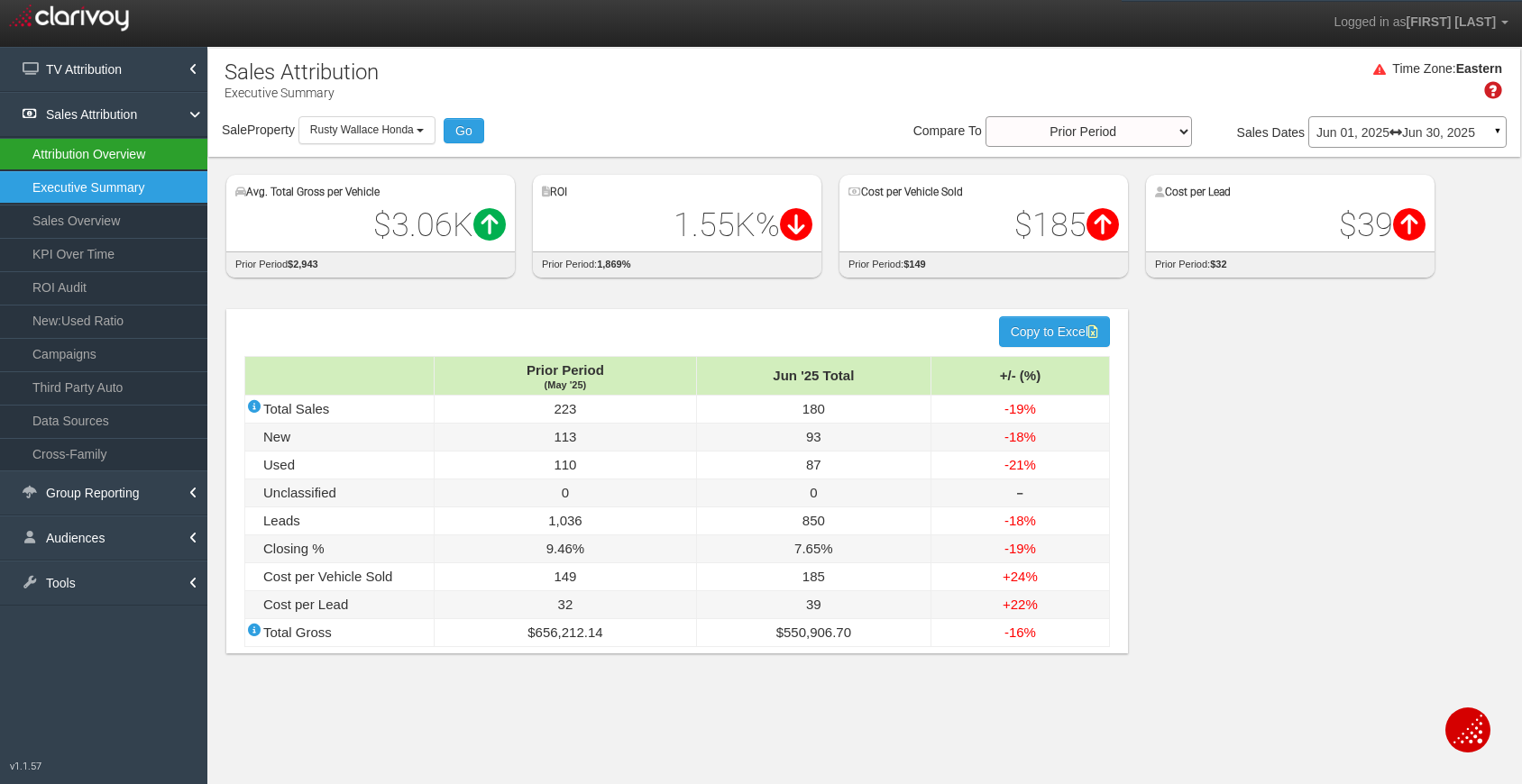 click on "Attribution Overview" at bounding box center (104, 154) 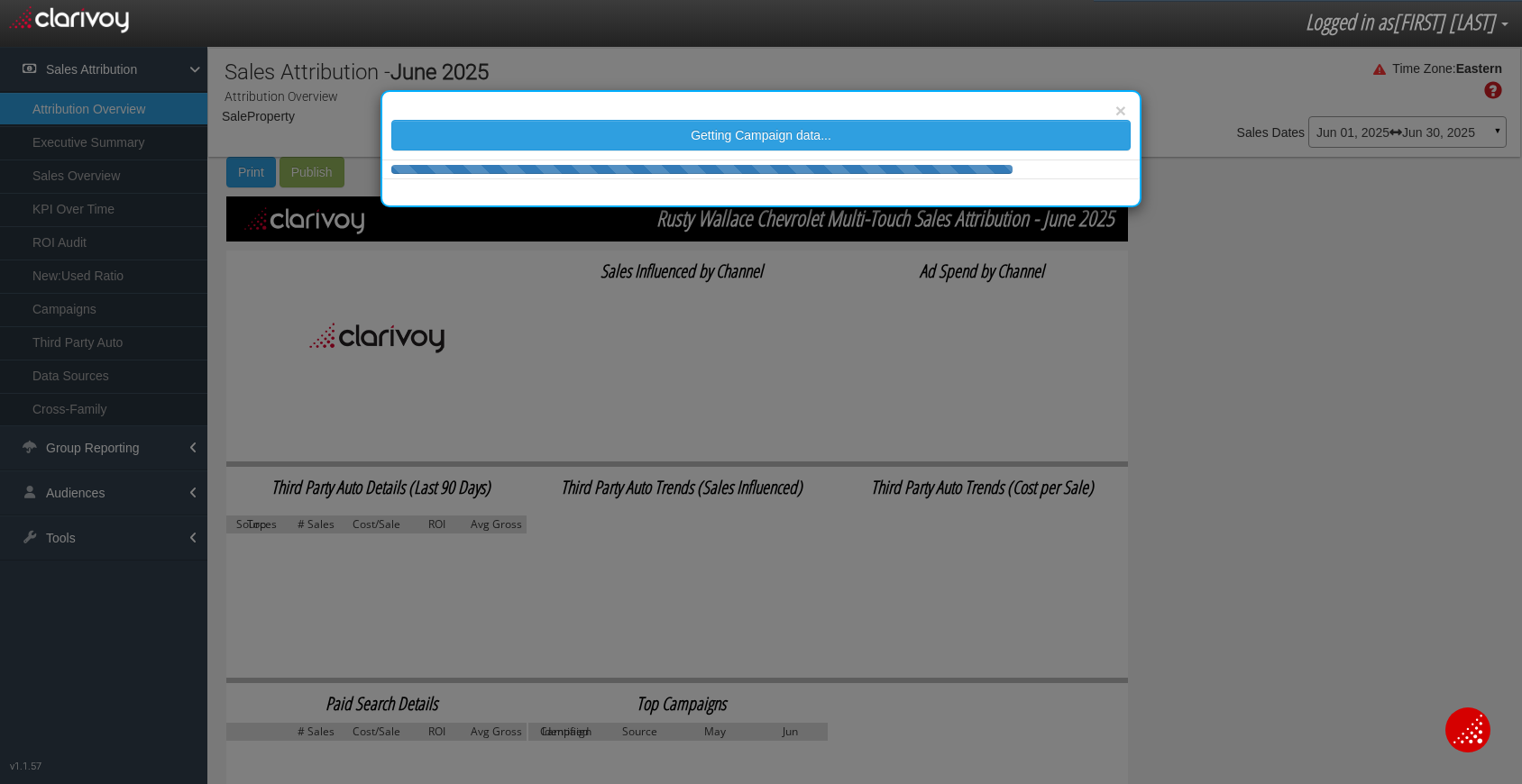 select on "object:325" 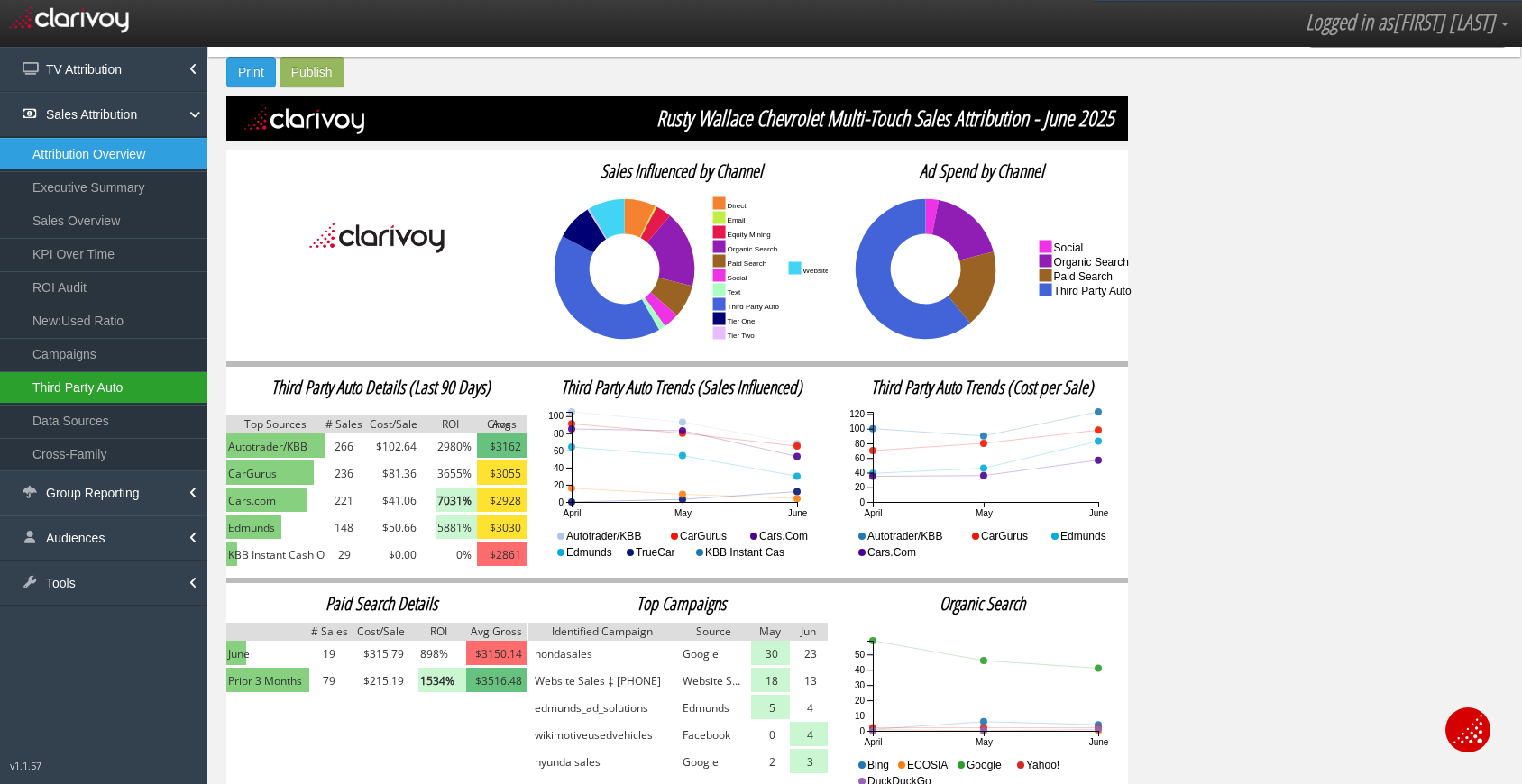 scroll, scrollTop: 0, scrollLeft: 0, axis: both 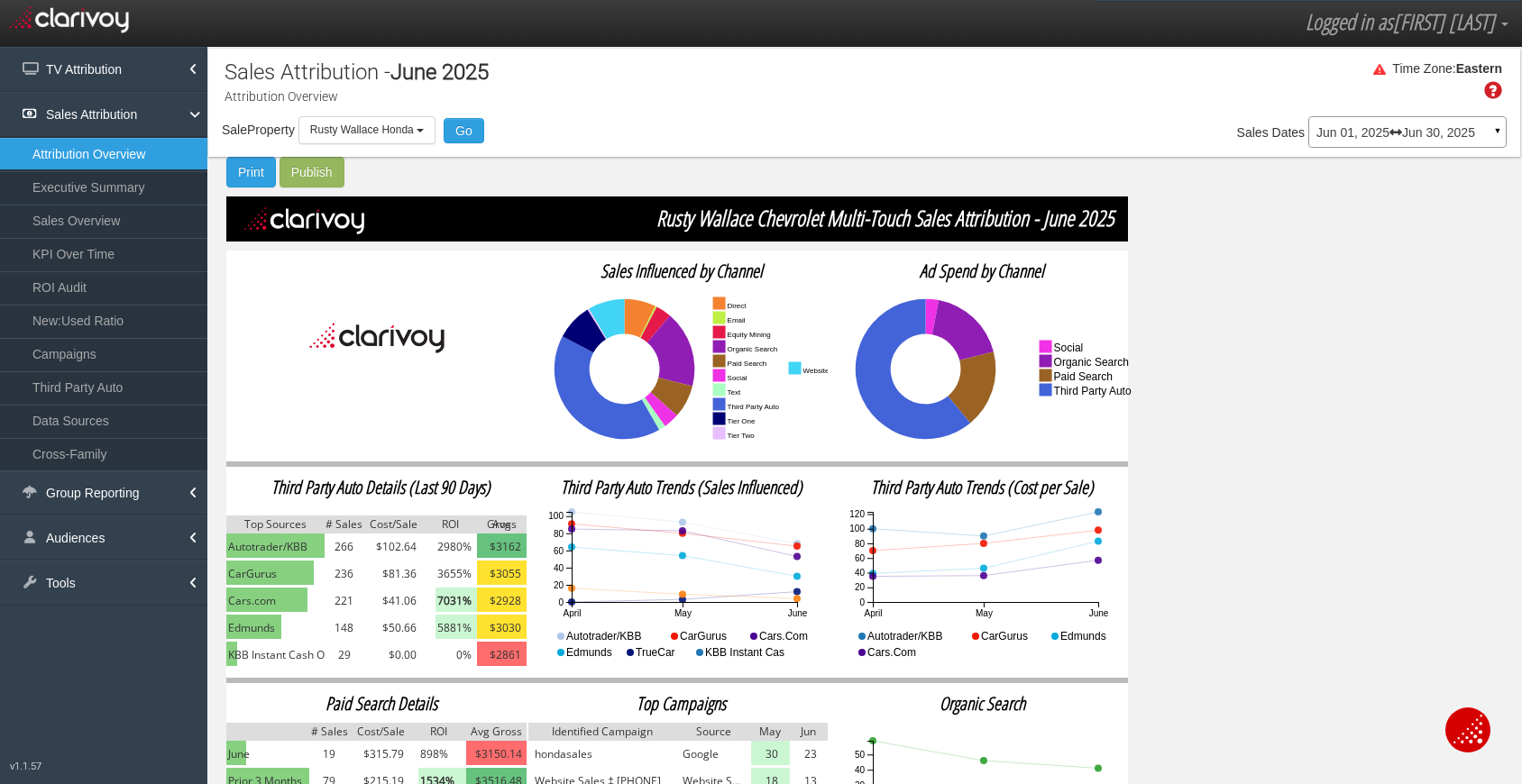 click on "Jun 01, 2025   Jun 30, 2025" at bounding box center (1407, 132) 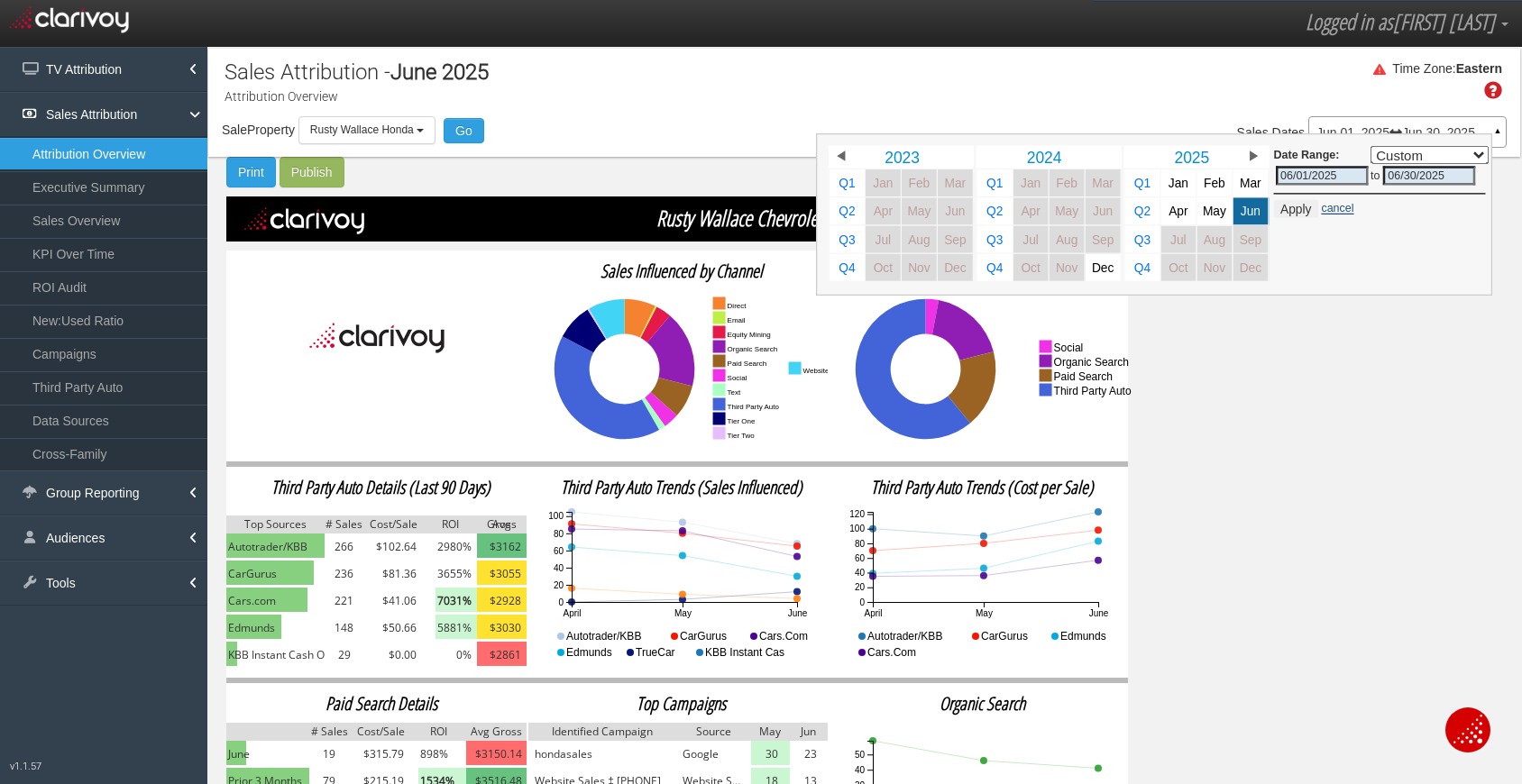 click on "cancel" at bounding box center [1337, 208] 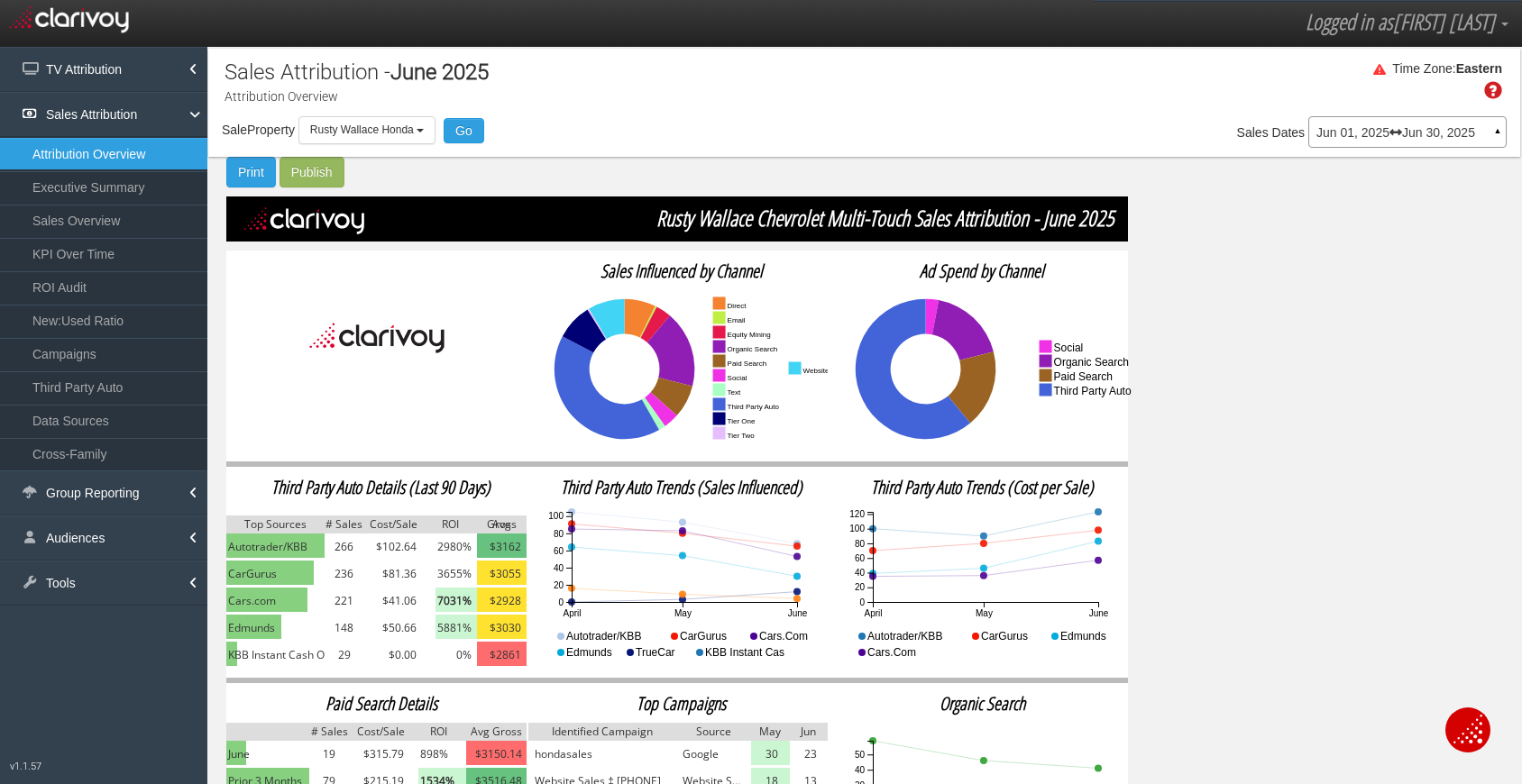 click on "Sales Attribution -  June   2025
Attribution Overview
Time Zone:
Eastern
Sale  Property
Loading
Rusty Wallace Chevrolet Rusty Wallace Honda Rusty Wallace Hyundai Rusty Wallace Nissan Rusty Wallace Honda     Select all  Rusty Wallace Auto Group - rustywallaceautogroup  Rusty Wallace Chevrolet  Rusty Wallace Honda  Rusty Wallace Hyundai  Rusty Wallace Nissan
Go
Model 			 				  Multi-Touch ♦ Any 			 			 				 				 				 				  Multi-Touch ♦ Any 				 				 				 				 				 				  Multi-Touch - Even 				 				 				 				 				 				  Multi-Touch - Parabolic 				 				 				 				 				 				  Multi-Touch - Binomial 				 				 				 				 				 				  First Touch 				 				 				 				 				 				  Last Touch
Sales
Dates
S" at bounding box center (864, 480) 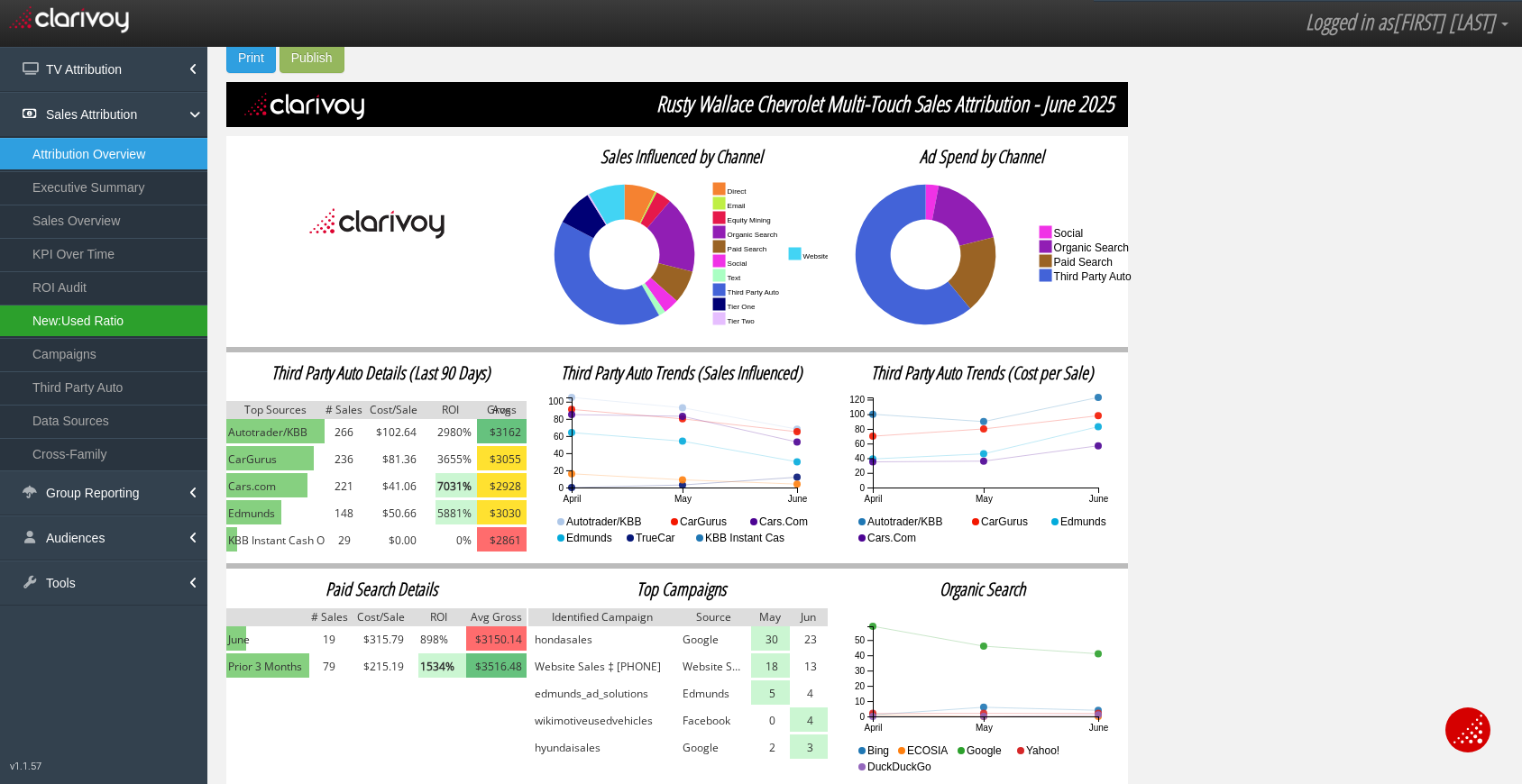 scroll, scrollTop: 119, scrollLeft: 0, axis: vertical 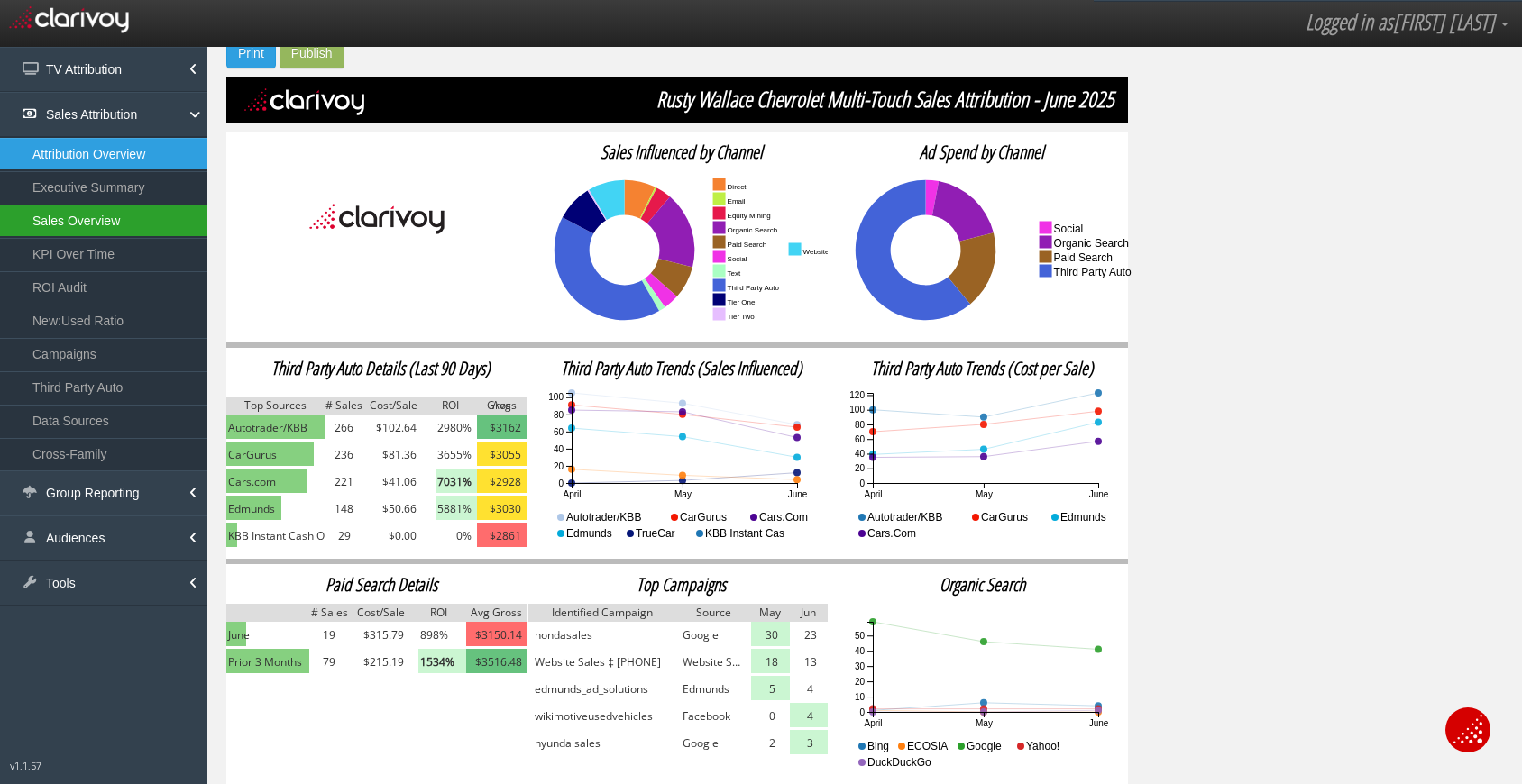 click on "Sales Overview" at bounding box center (104, 221) 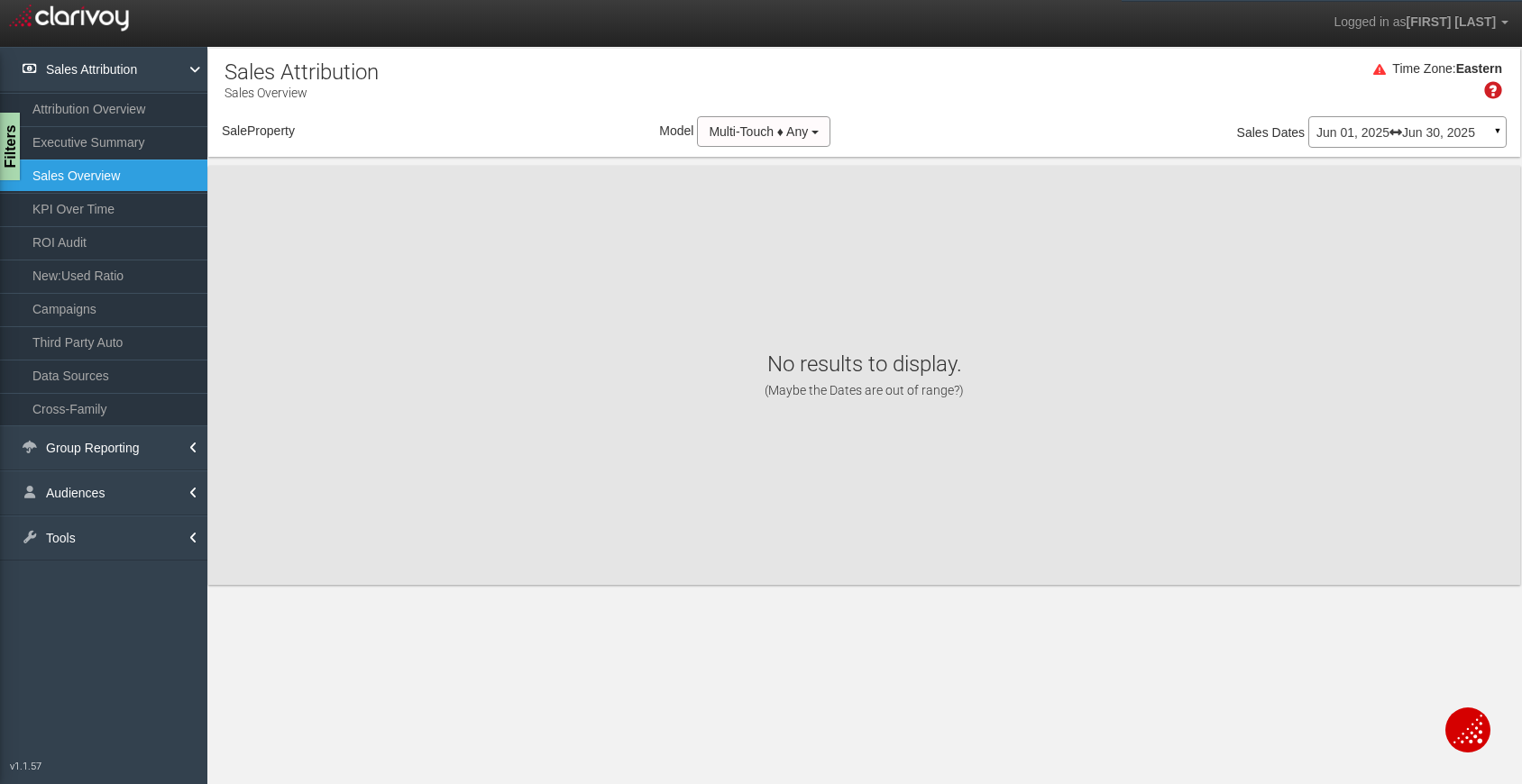 scroll, scrollTop: 0, scrollLeft: 0, axis: both 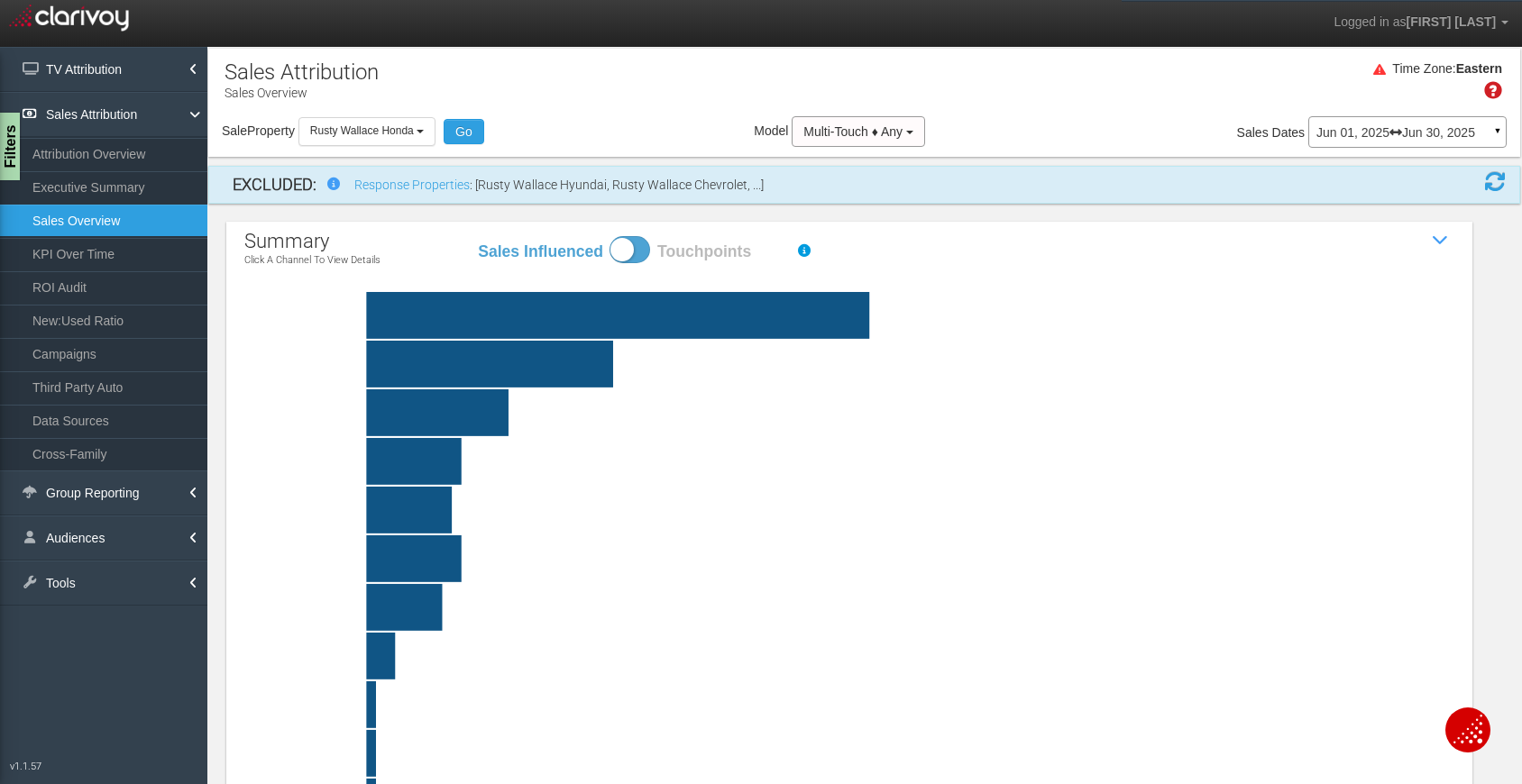 click at bounding box center [629, 250] 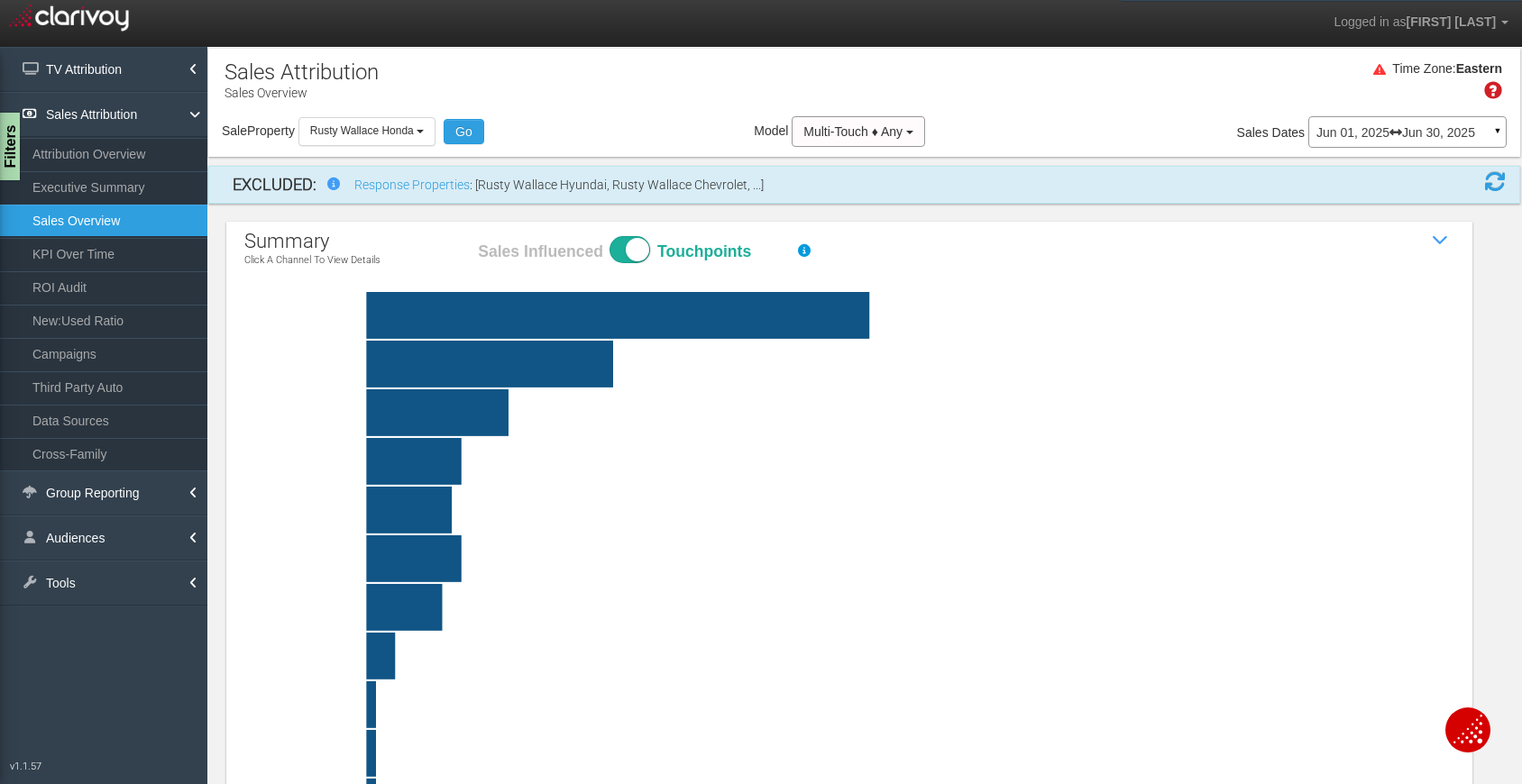 click on "Sales Influenced 			 Touchpoints" at bounding box center [476, 235] 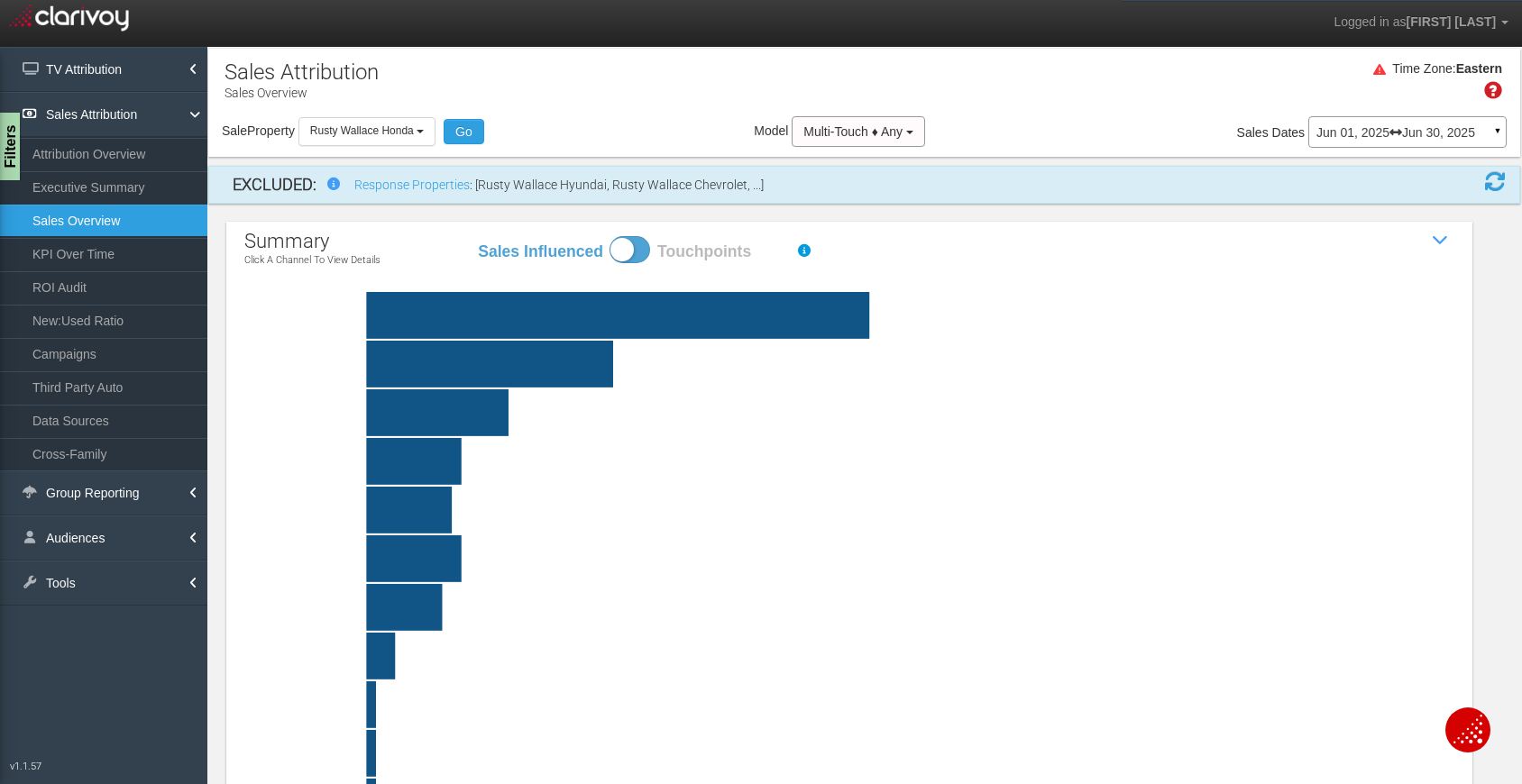 click on "Sales Influenced 			 Touchpoints" at bounding box center [476, 235] 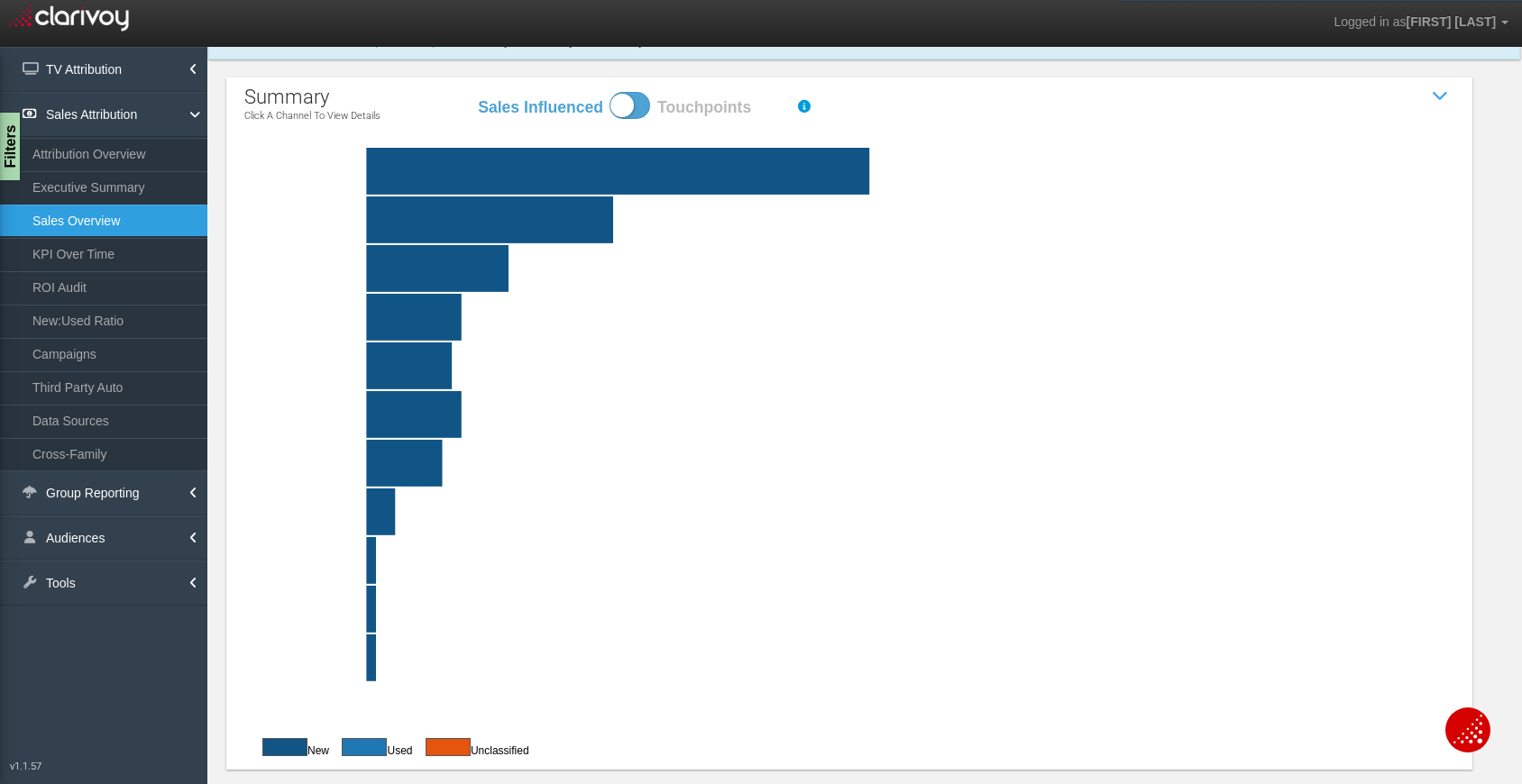 scroll, scrollTop: 143, scrollLeft: 0, axis: vertical 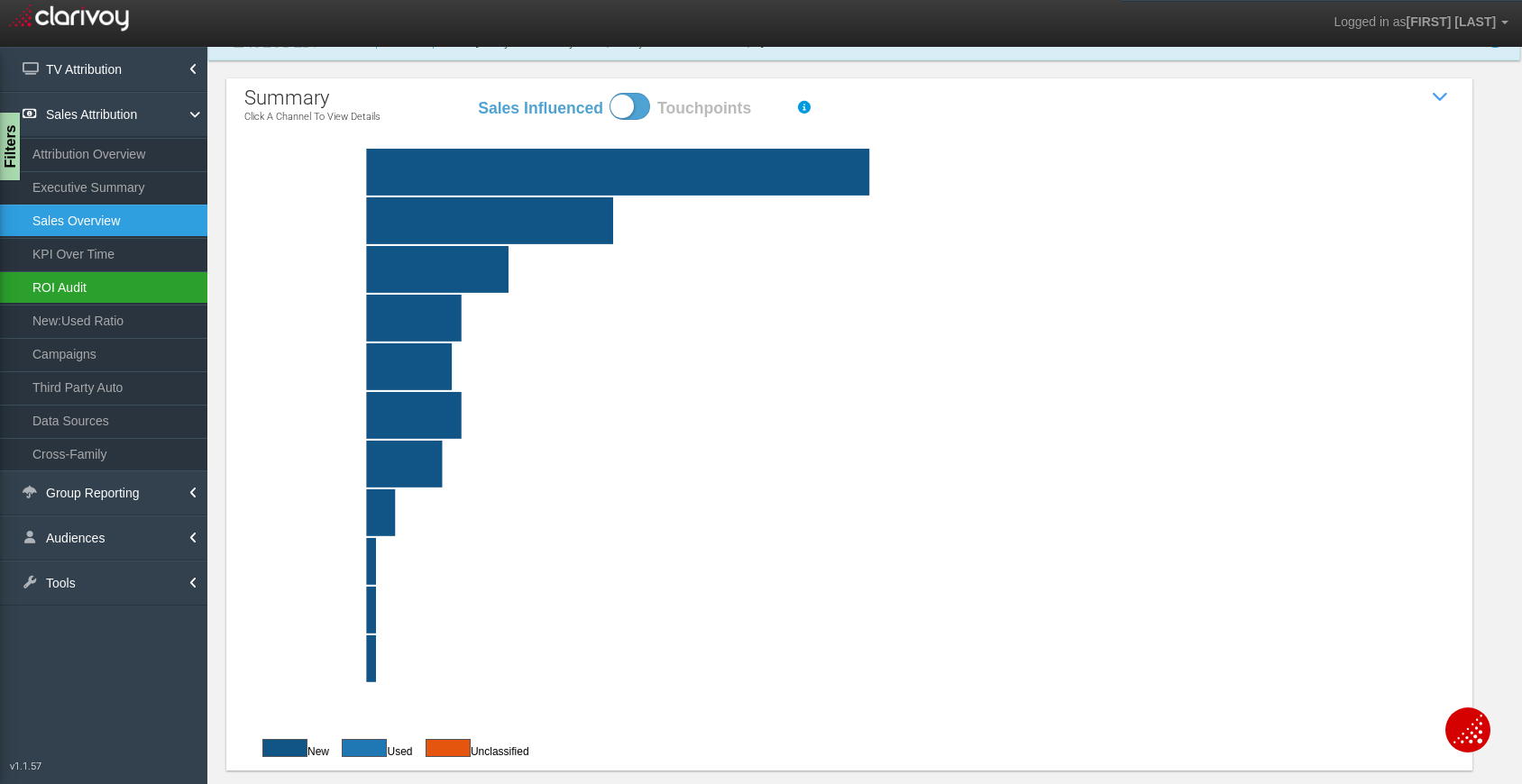 click on "ROI Audit" at bounding box center [104, 287] 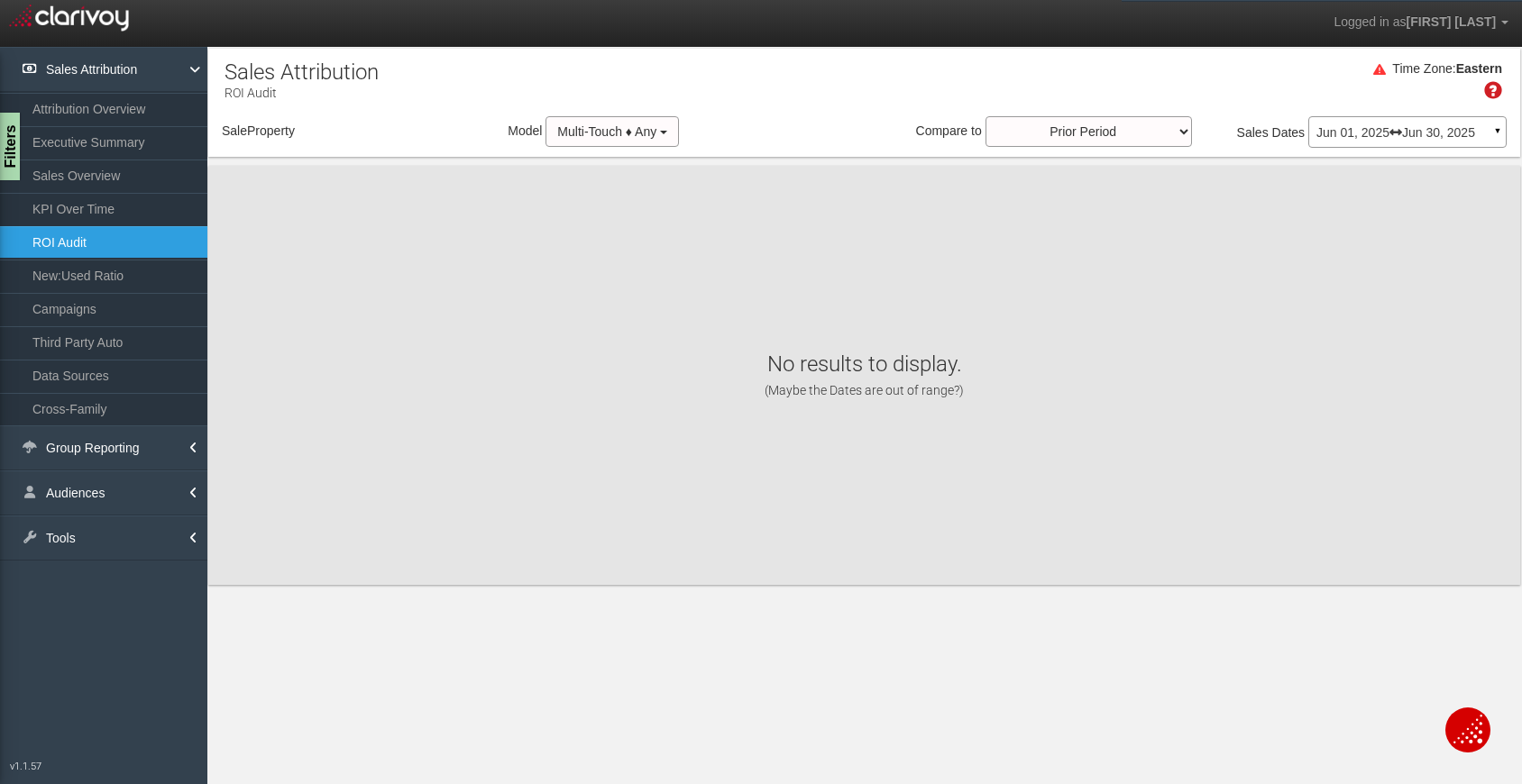 scroll, scrollTop: 0, scrollLeft: 0, axis: both 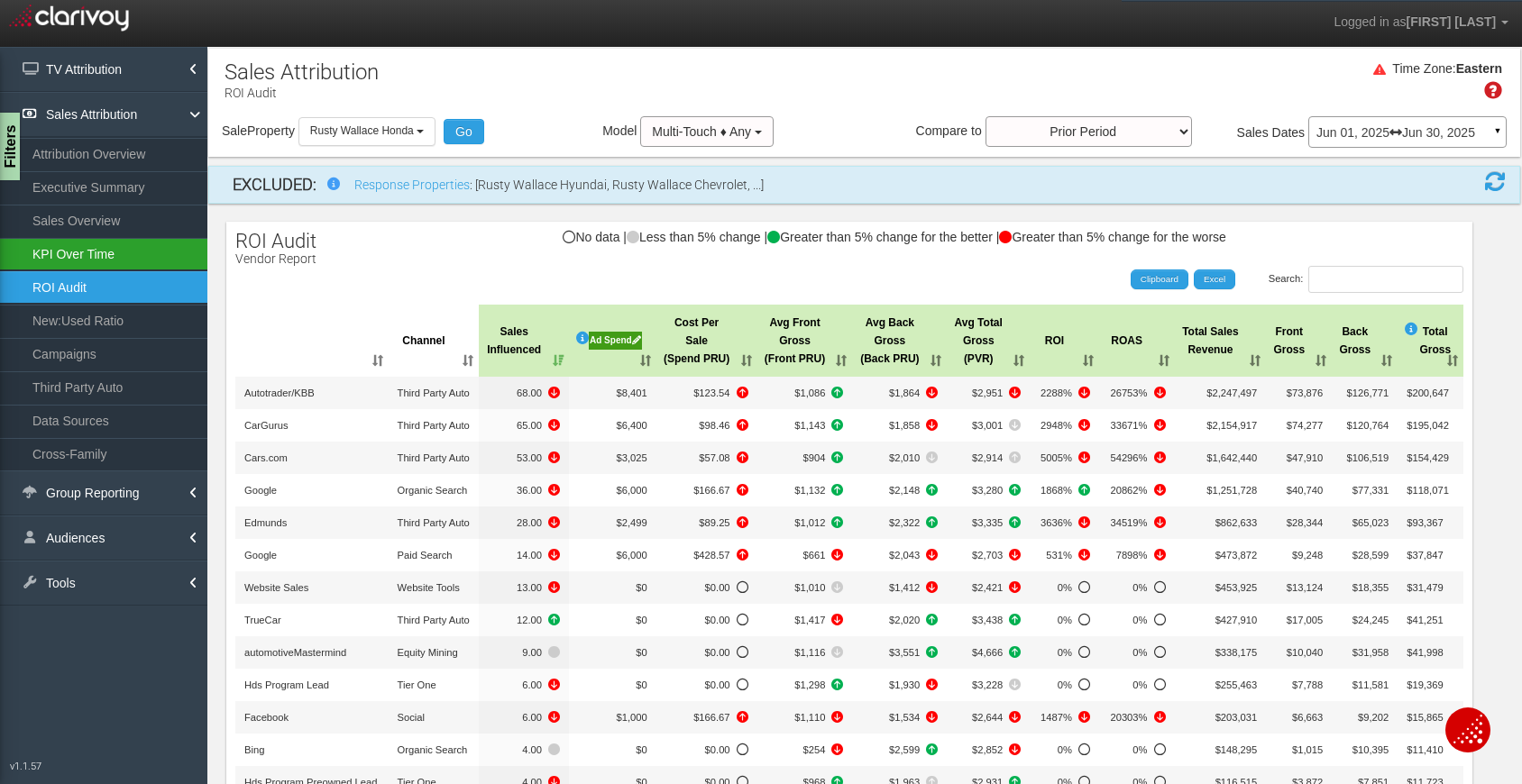 click on "KPI Over Time" at bounding box center [104, 254] 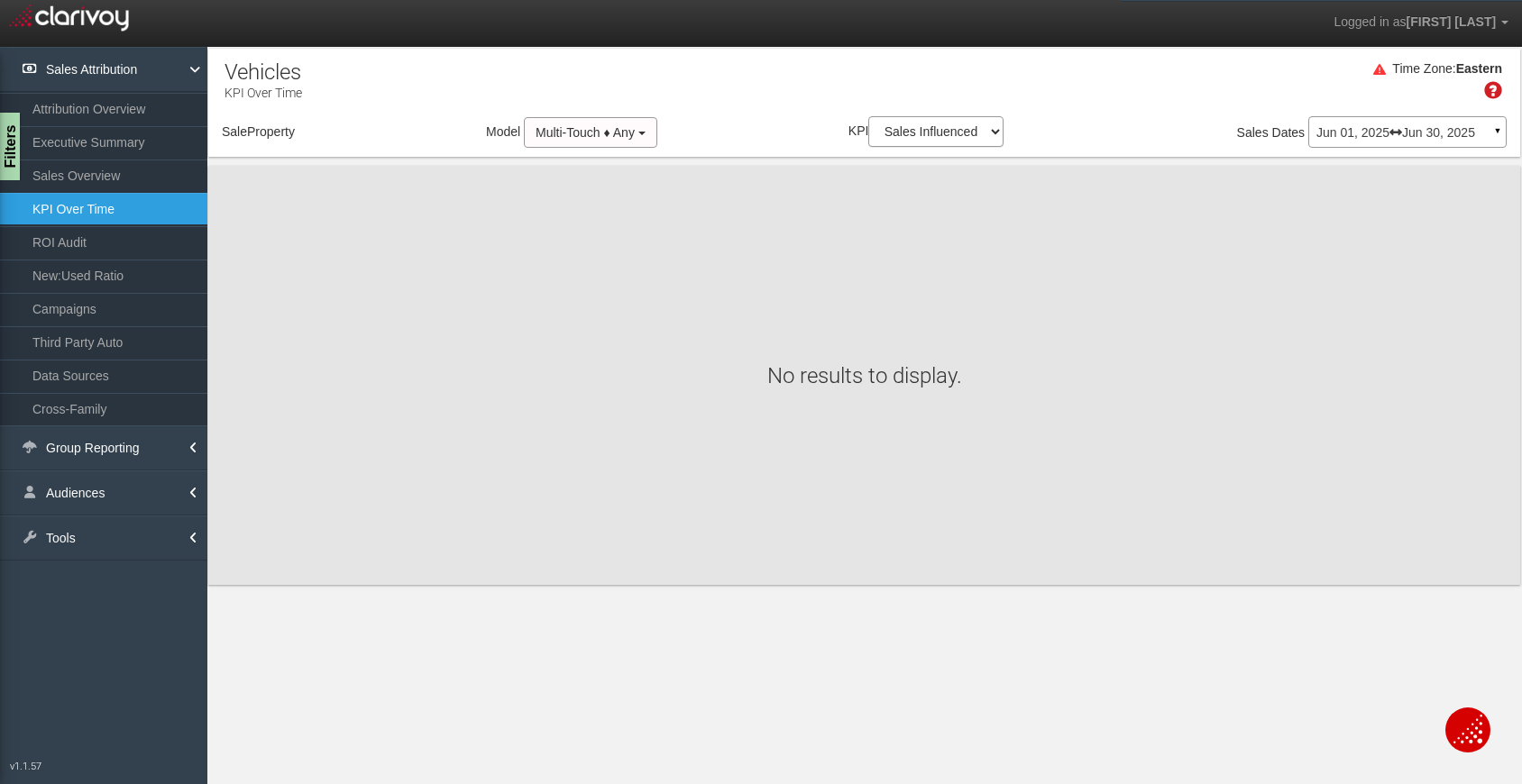 select on "object:455" 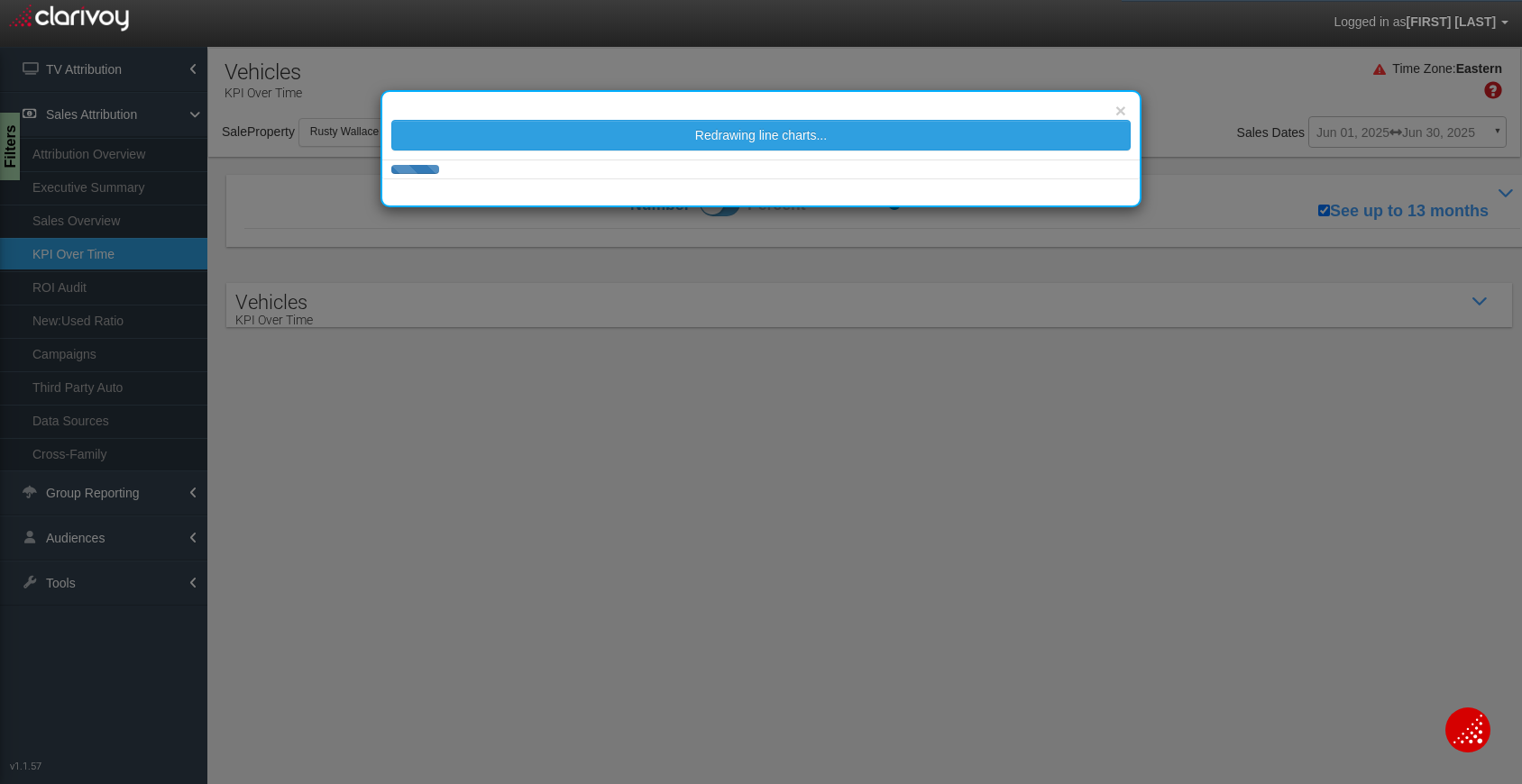 scroll, scrollTop: 0, scrollLeft: 0, axis: both 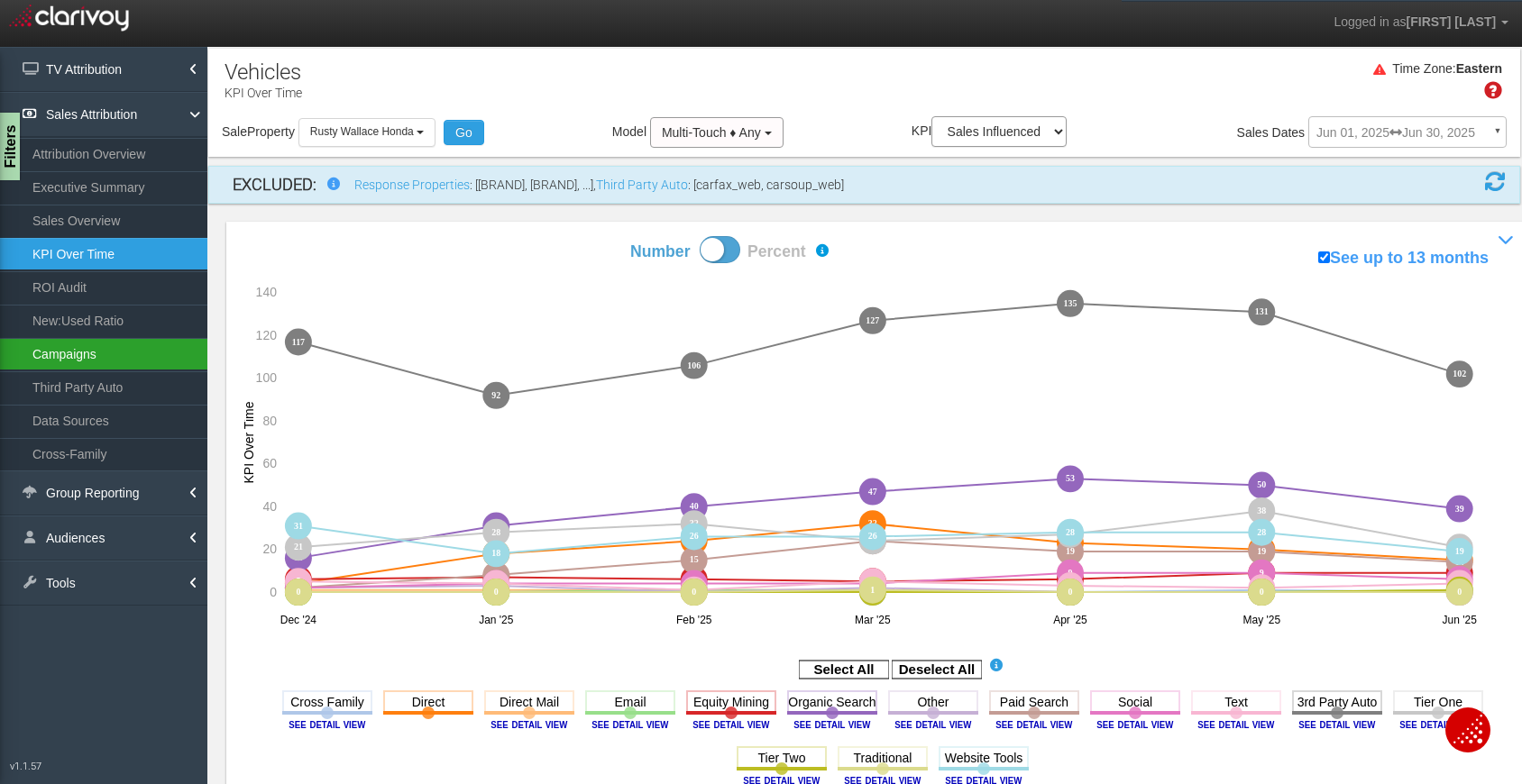 click on "Campaigns" at bounding box center (104, 354) 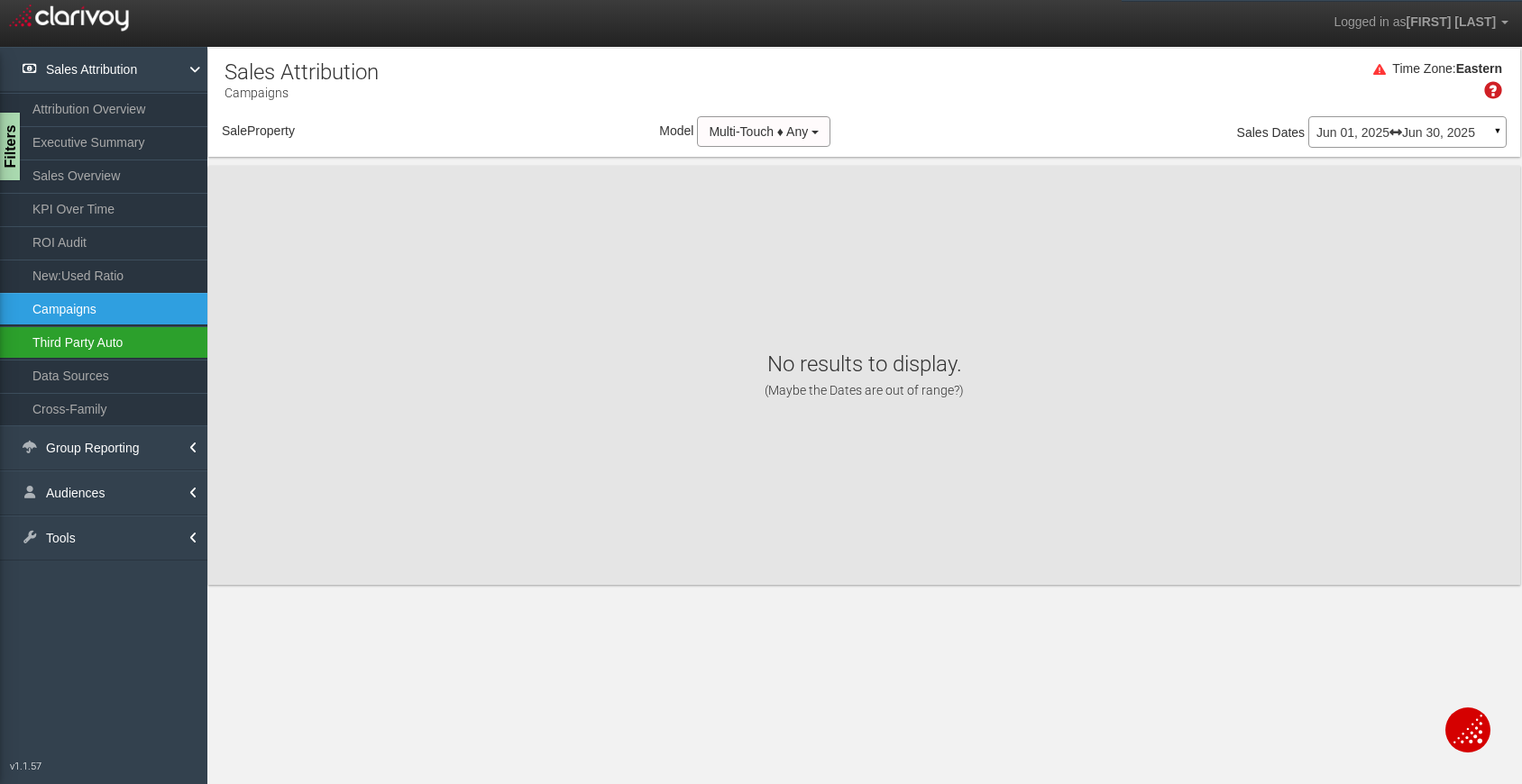 select on "object:613" 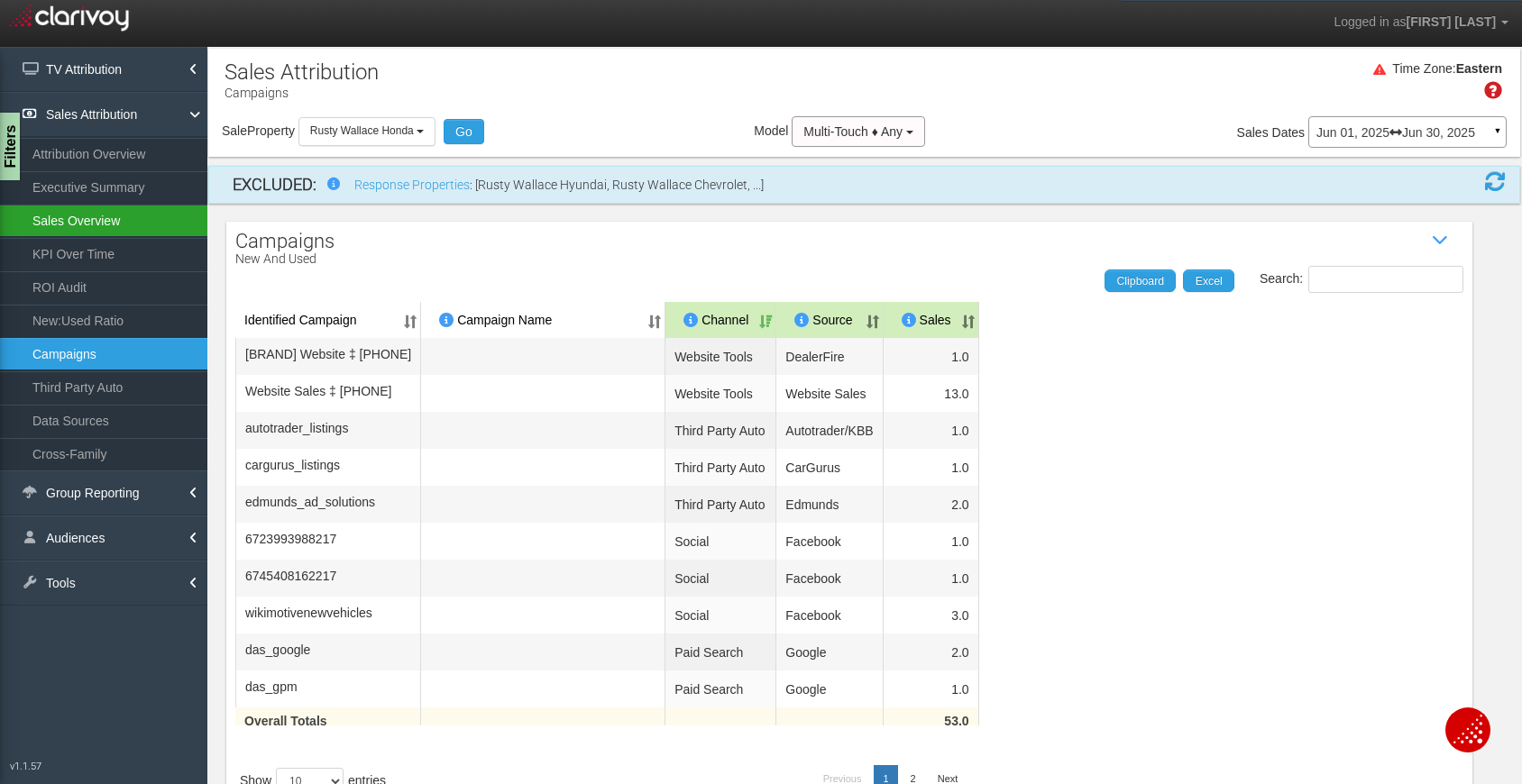 click on "Sales Overview" at bounding box center (104, 221) 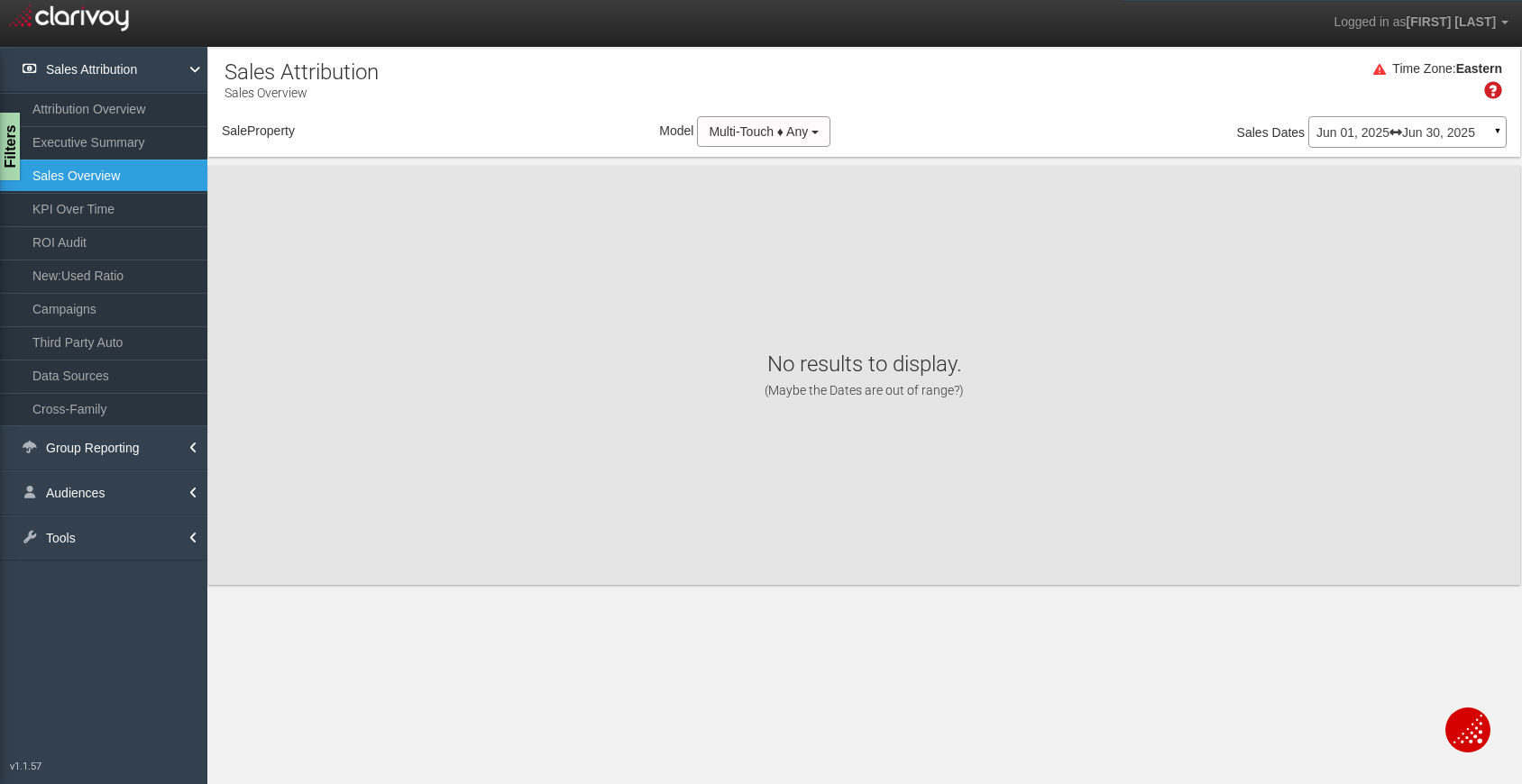 select on "object:654" 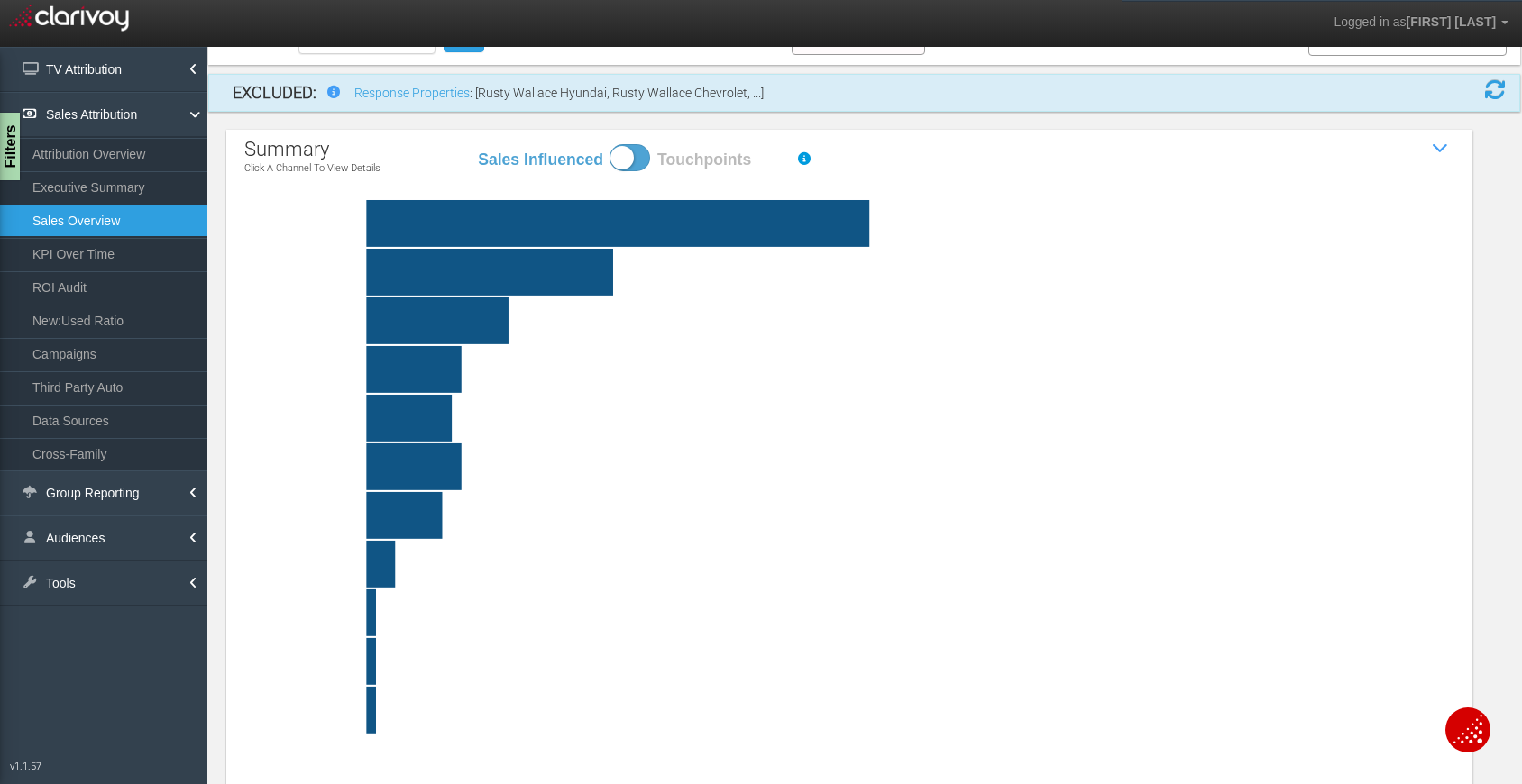scroll, scrollTop: 98, scrollLeft: 0, axis: vertical 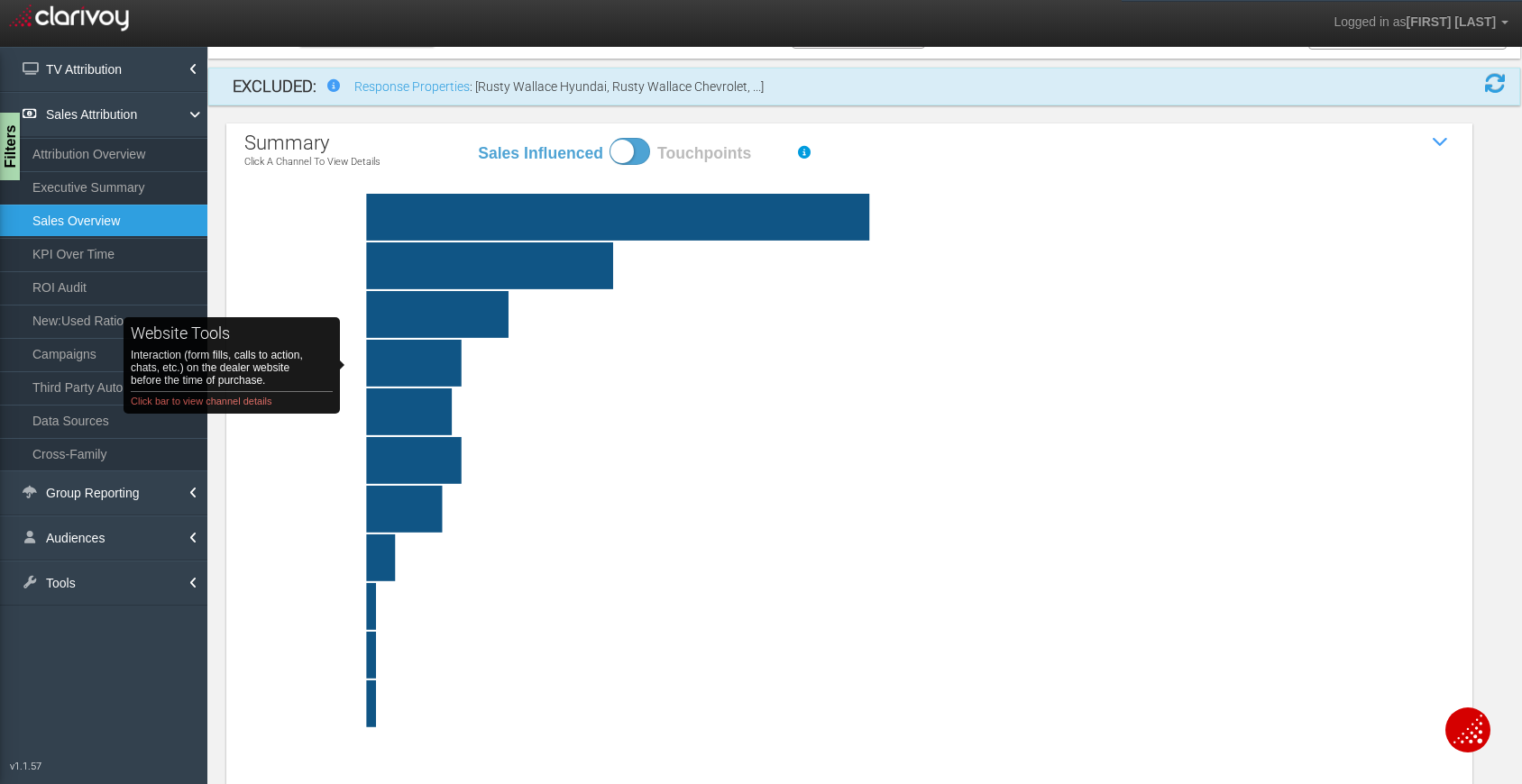click on "website tools   Interaction (form fills, calls to action, chats, etc.) on the dealer website before the time of purchase. Click bar to view channel details" 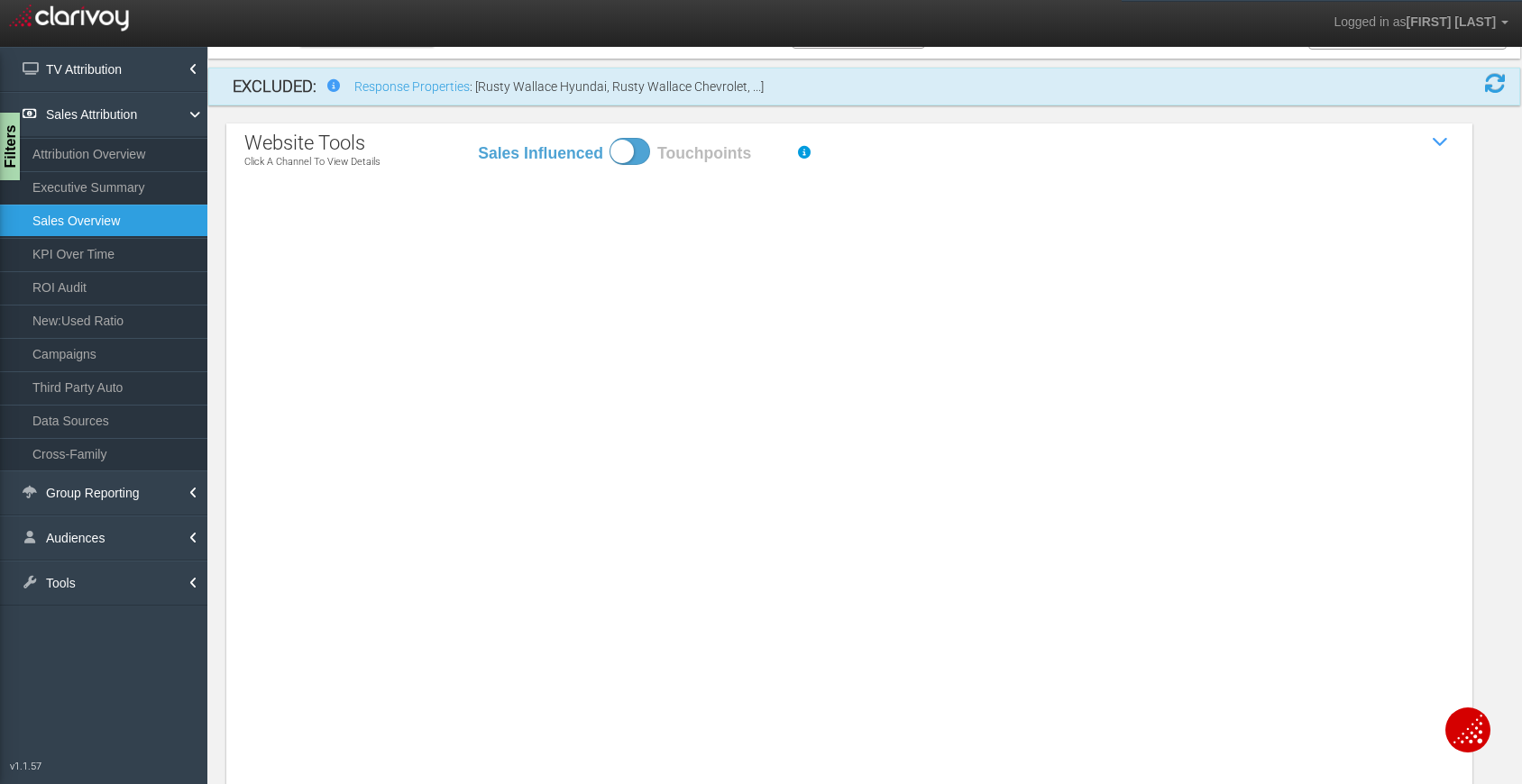 scroll, scrollTop: 0, scrollLeft: 0, axis: both 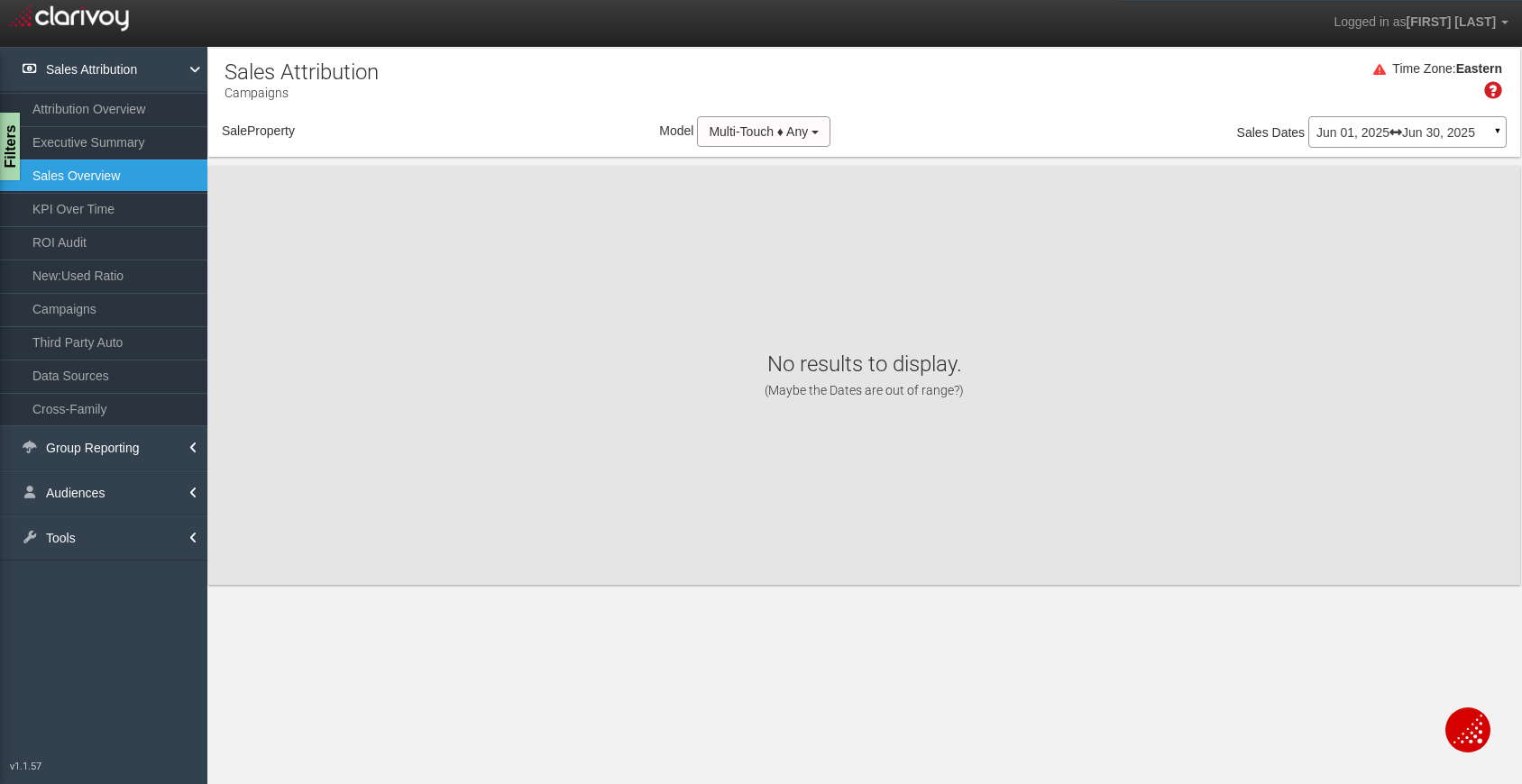 select on "object:694" 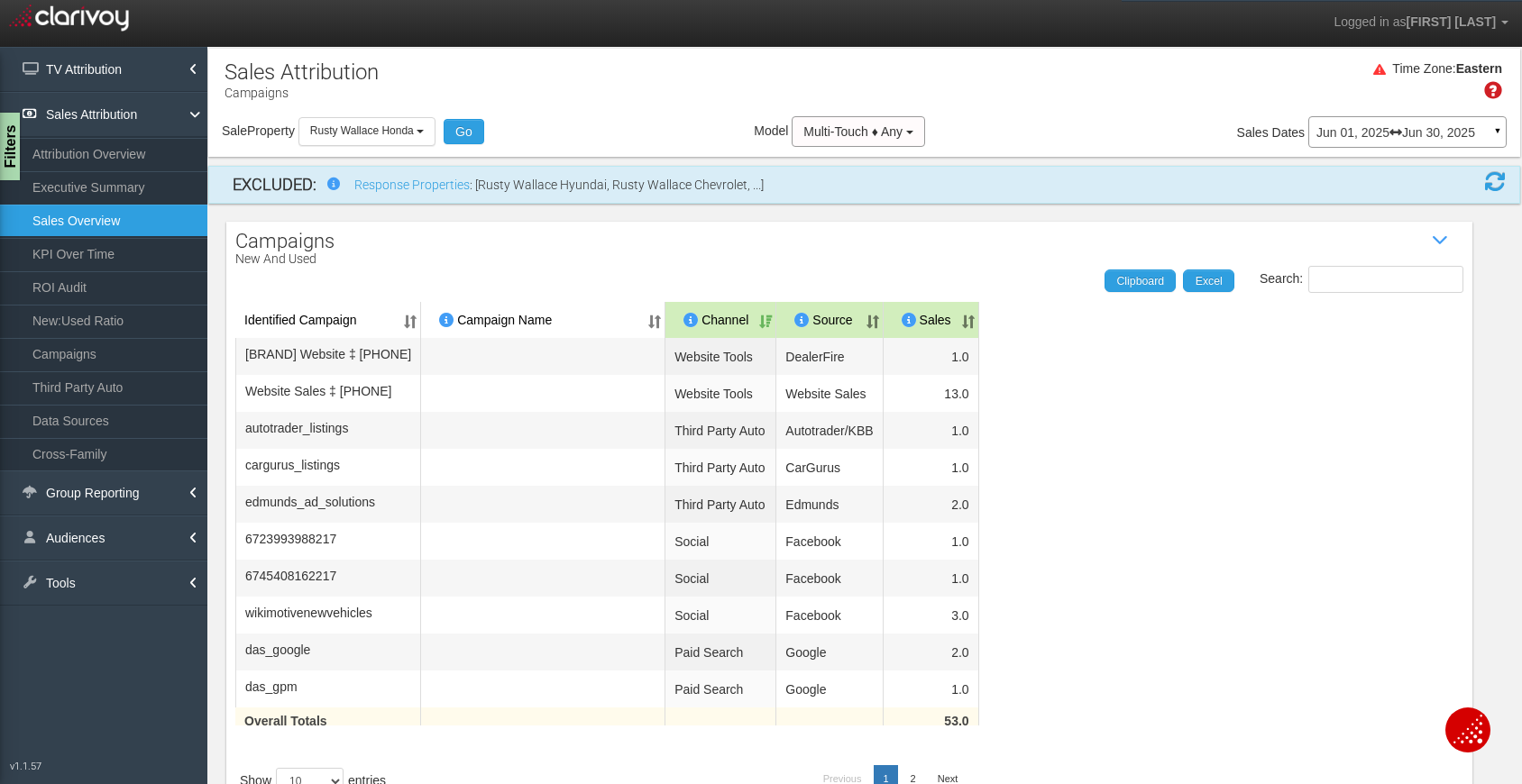 click on "Sales Overview" at bounding box center [104, 221] 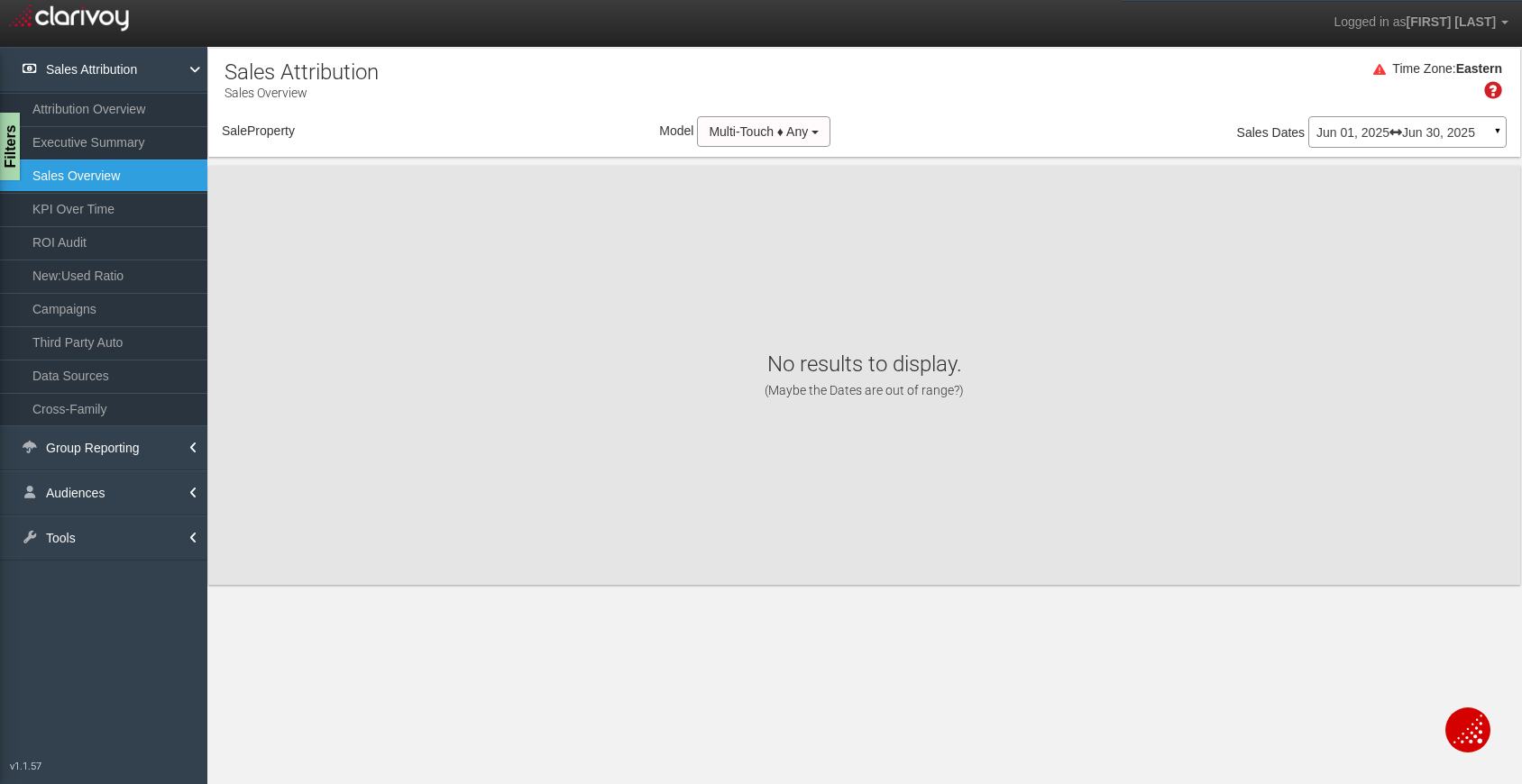 select on "object:735" 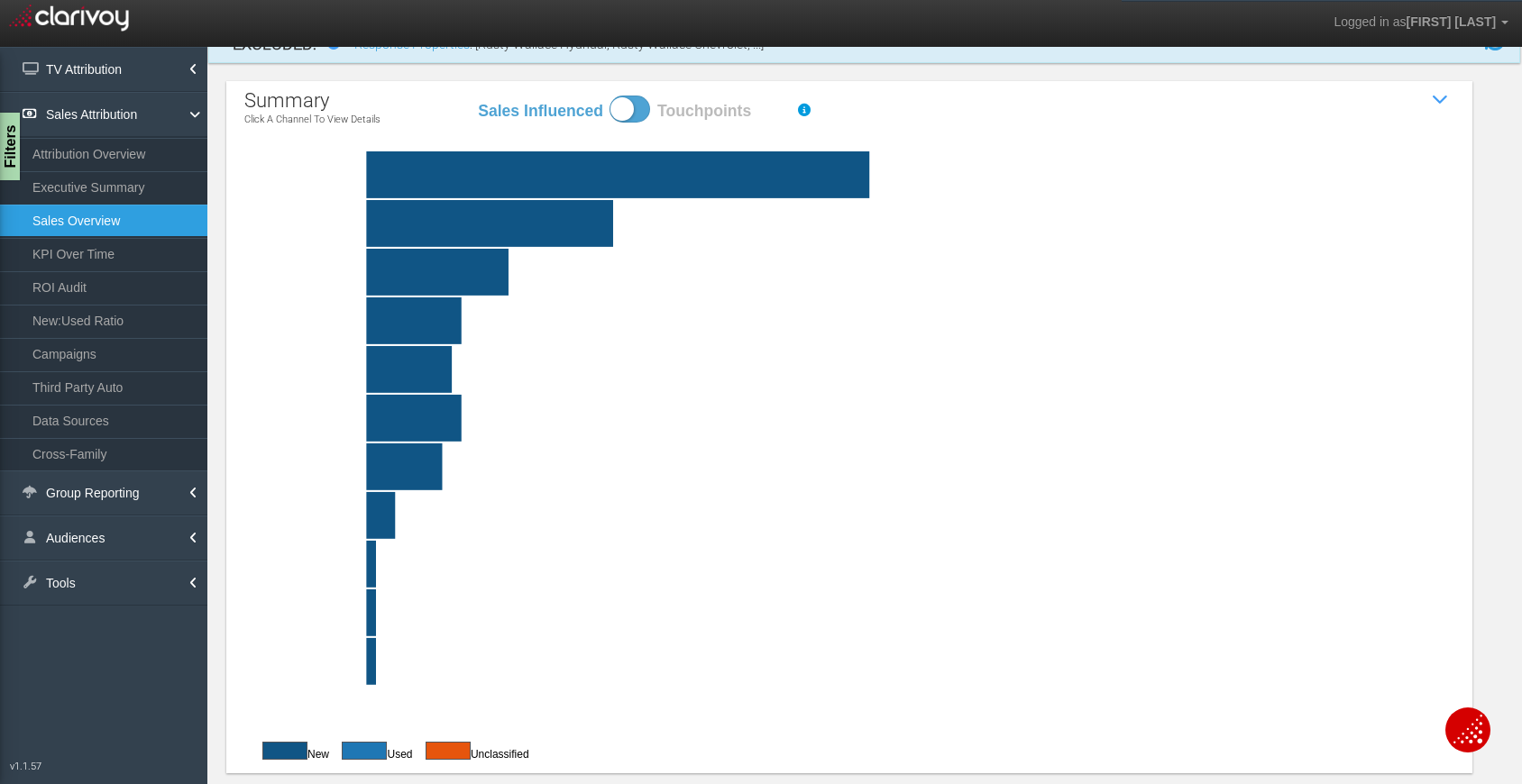 scroll, scrollTop: 139, scrollLeft: 0, axis: vertical 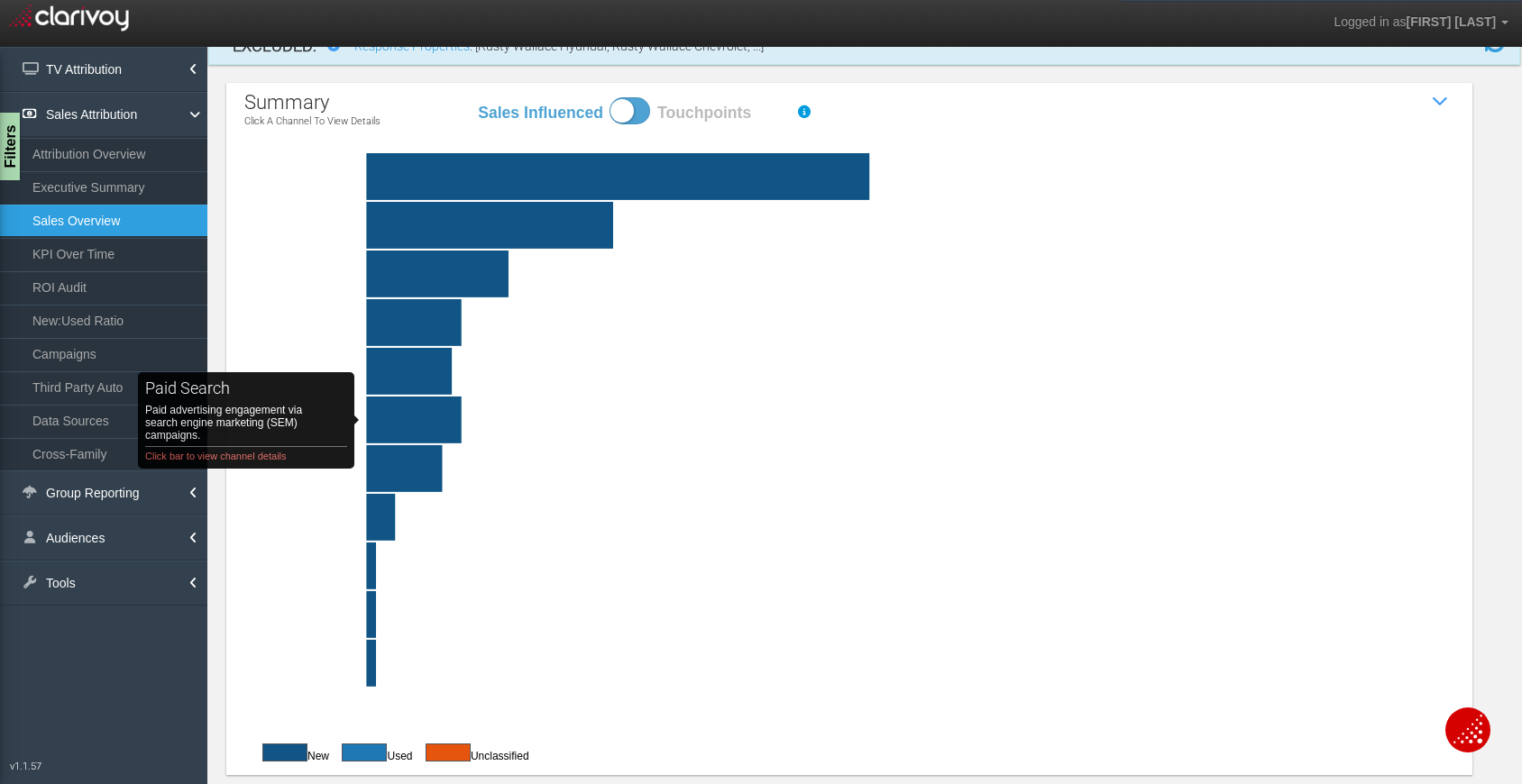 click on "paid search   Paid advertising engagement via search engine marketing (SEM) campaigns. Click bar to view channel details" 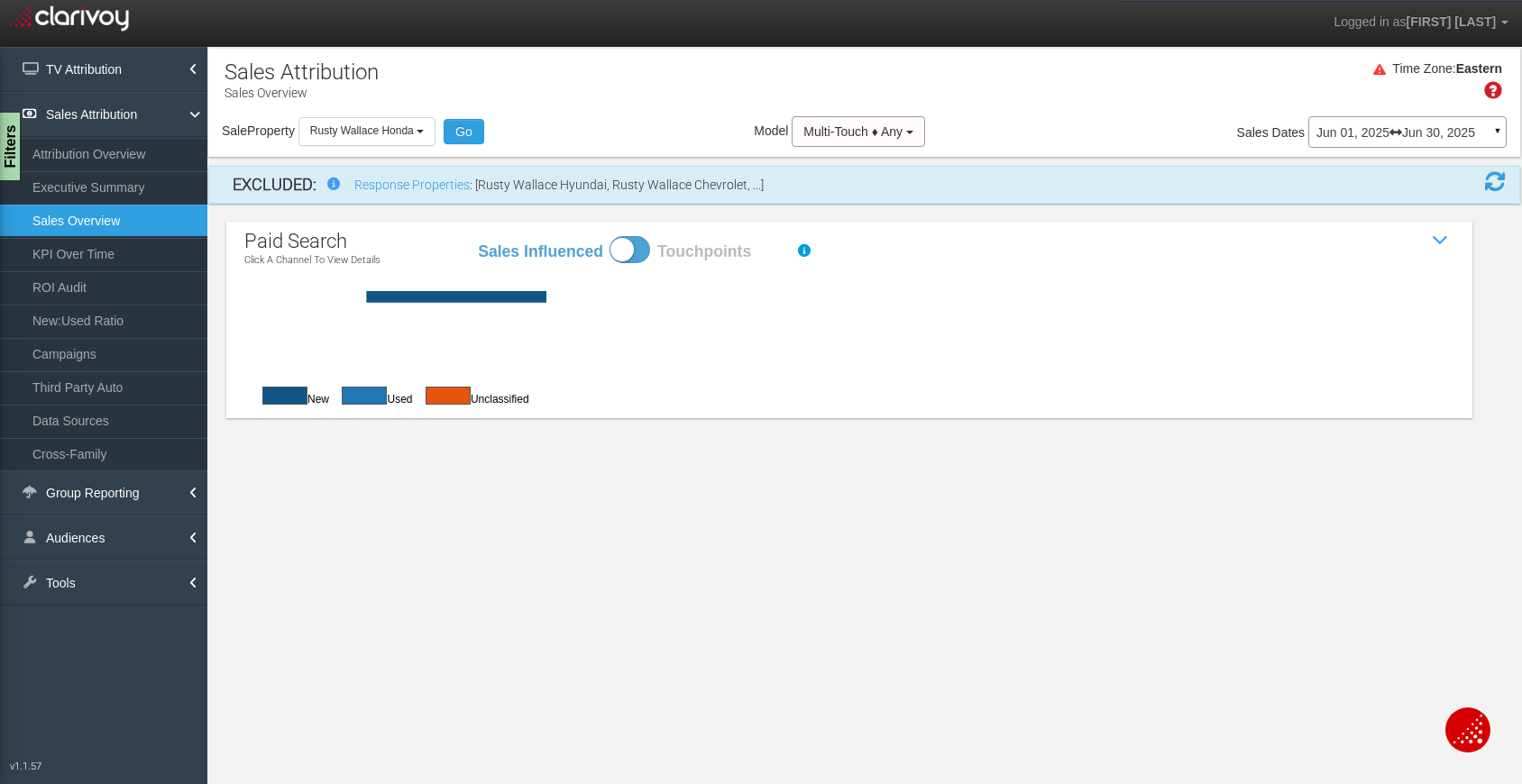 scroll, scrollTop: 0, scrollLeft: 0, axis: both 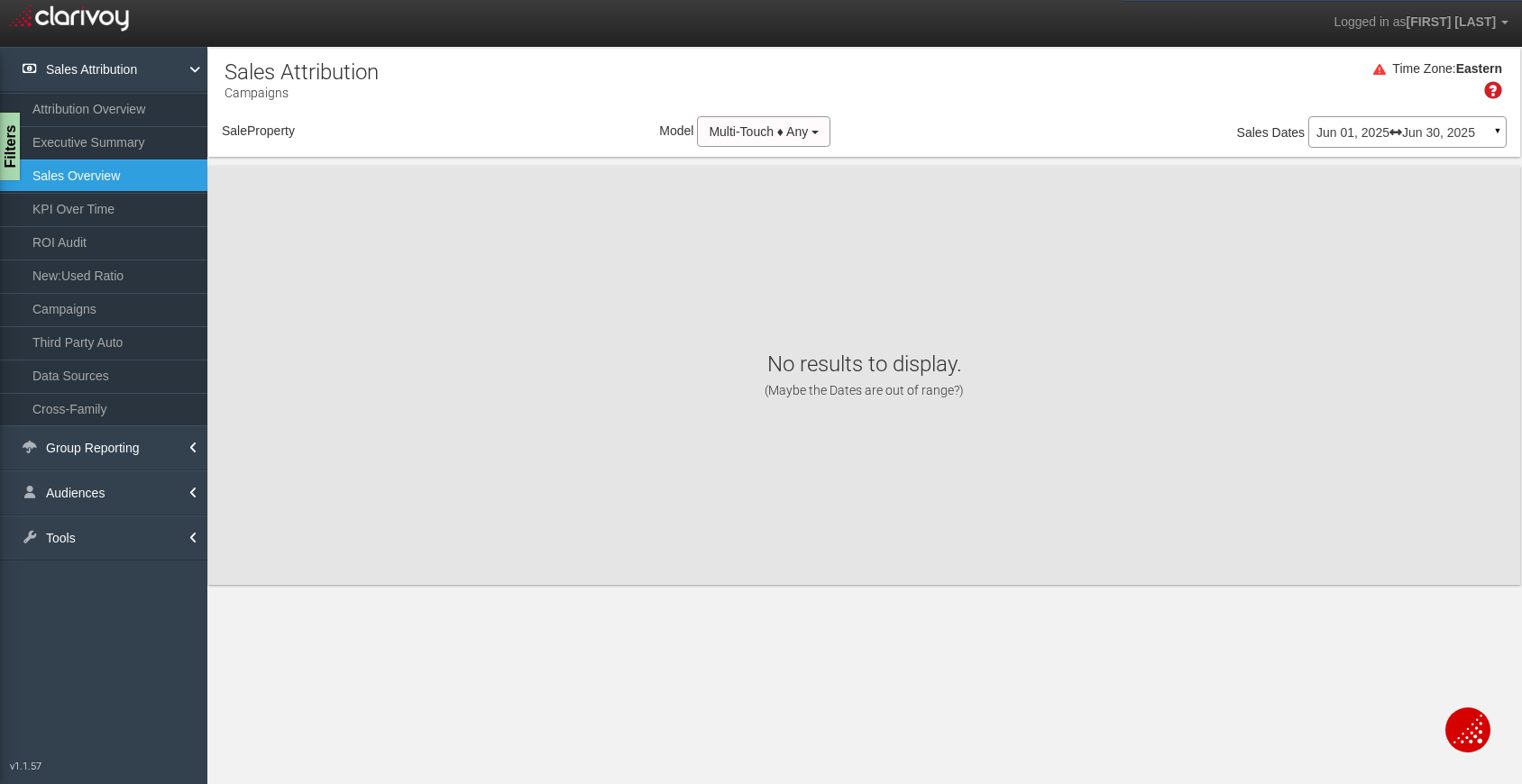 select on "object:775" 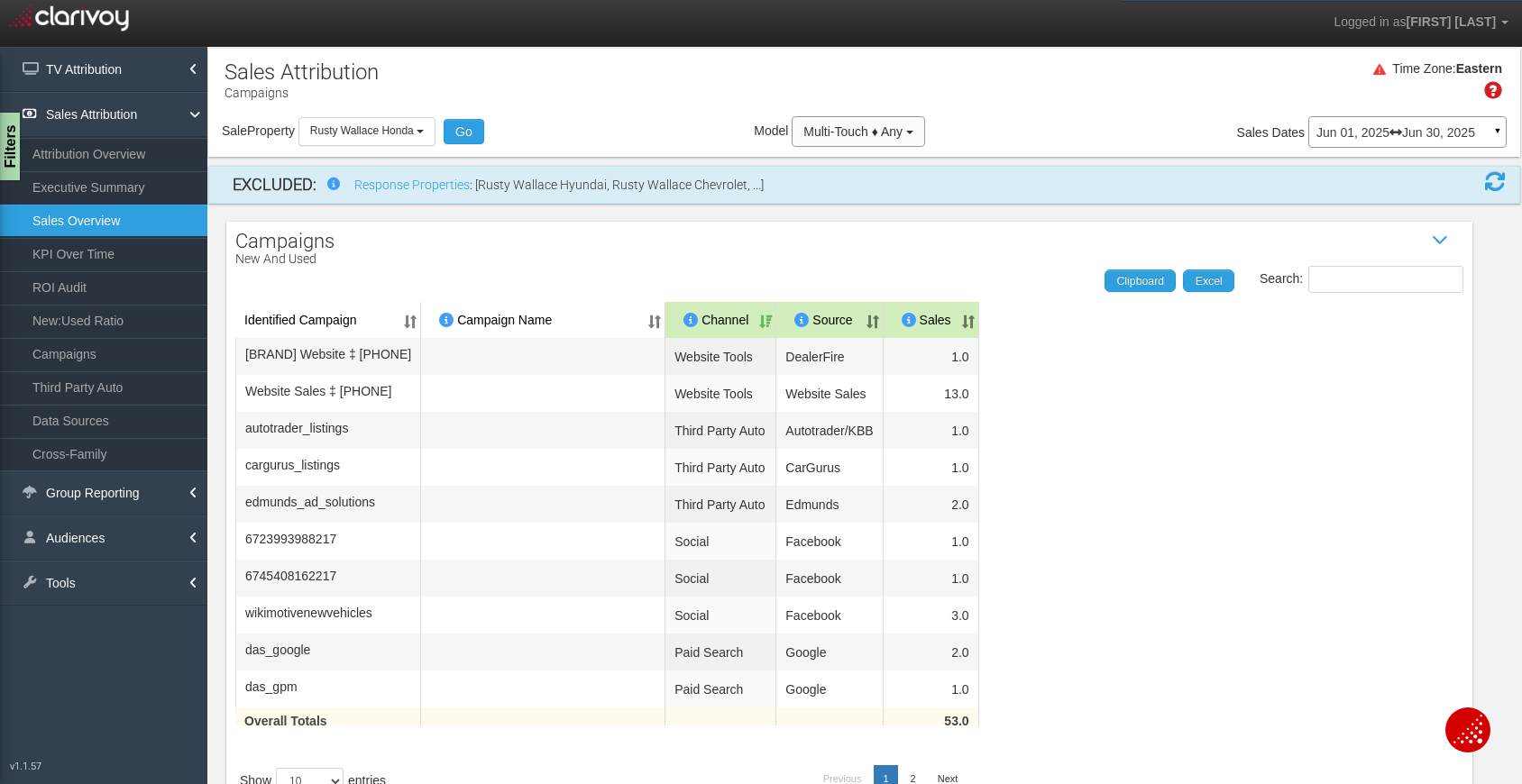 click on "Sales Overview" at bounding box center [104, 221] 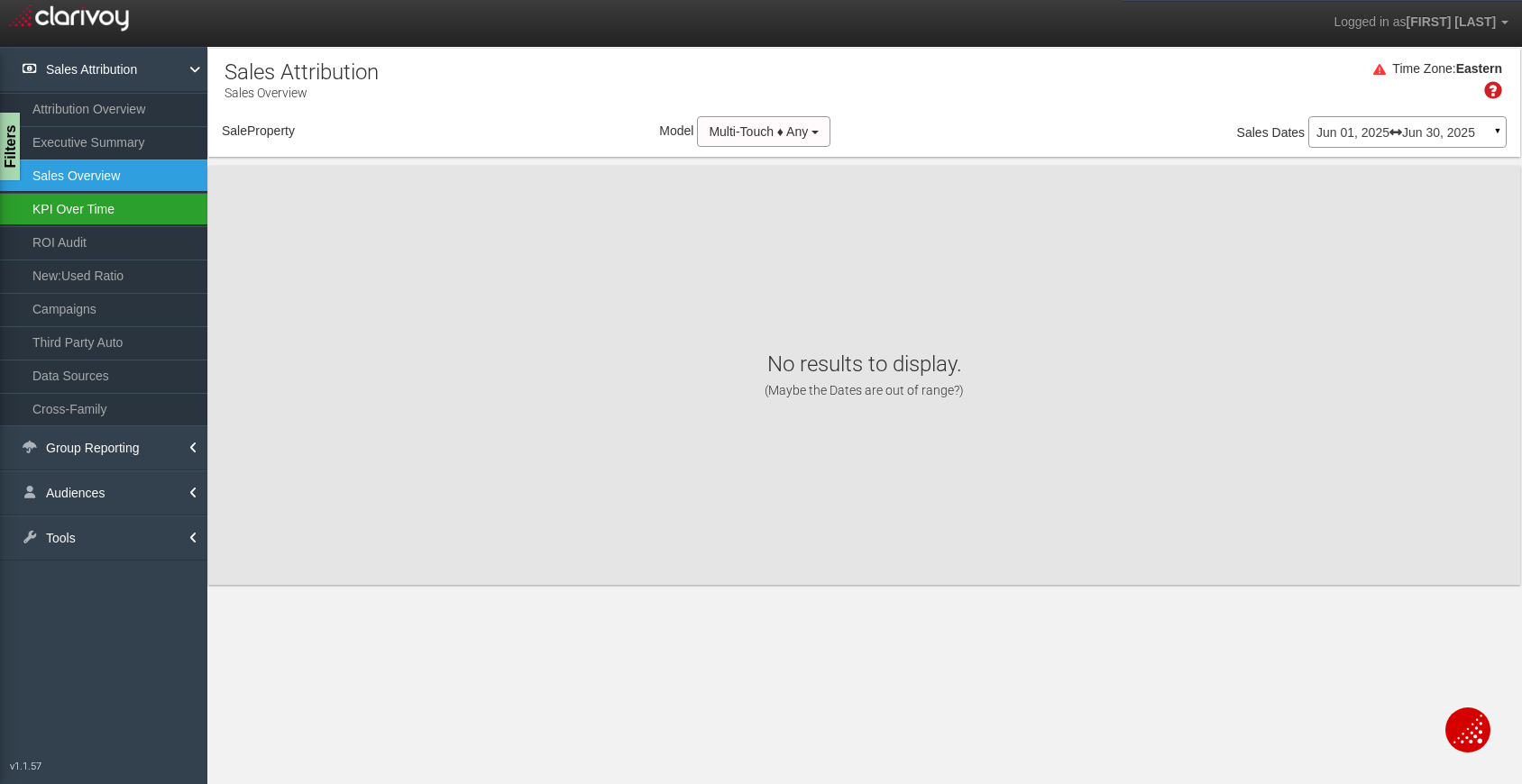 select on "object:816" 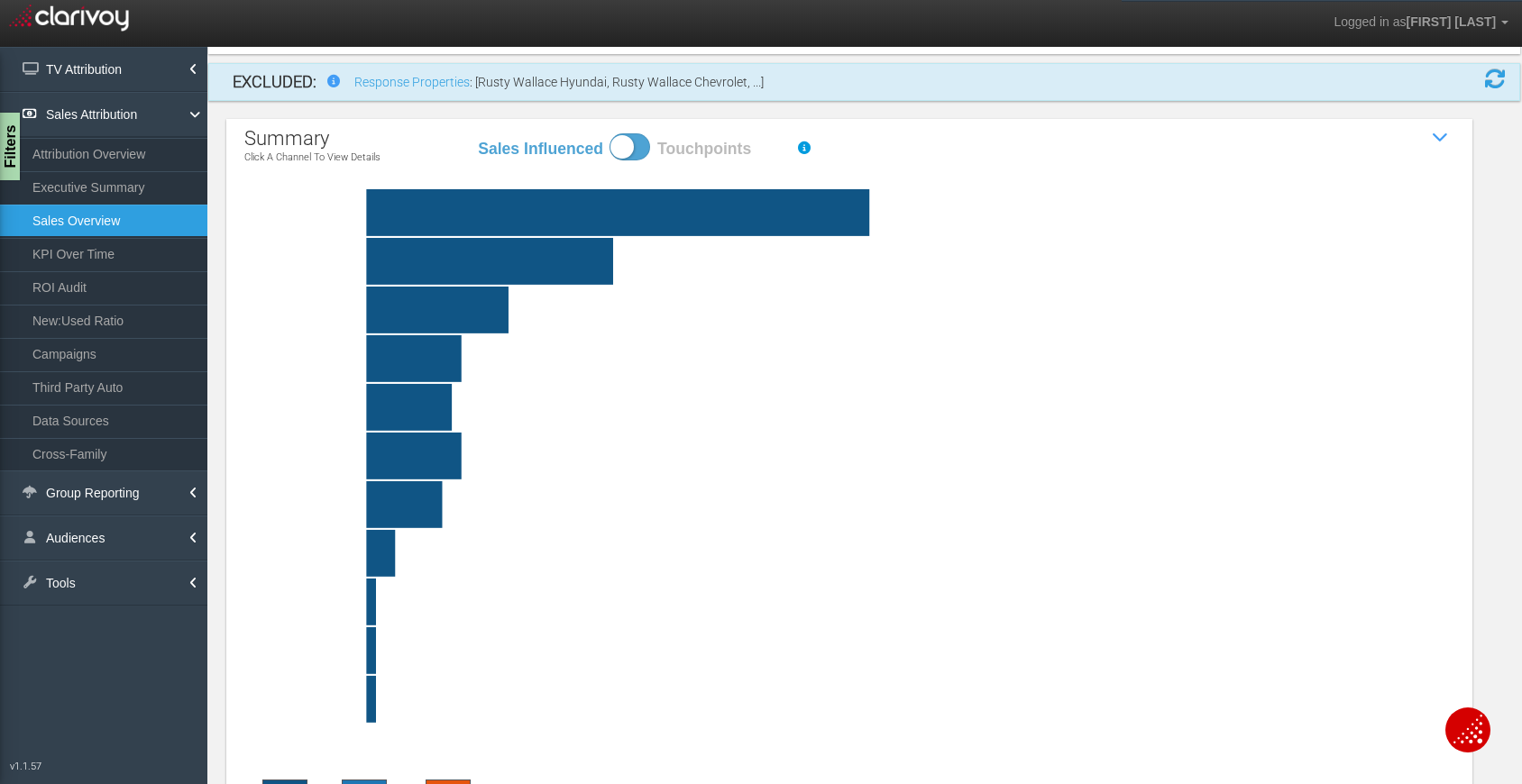scroll, scrollTop: 105, scrollLeft: 0, axis: vertical 